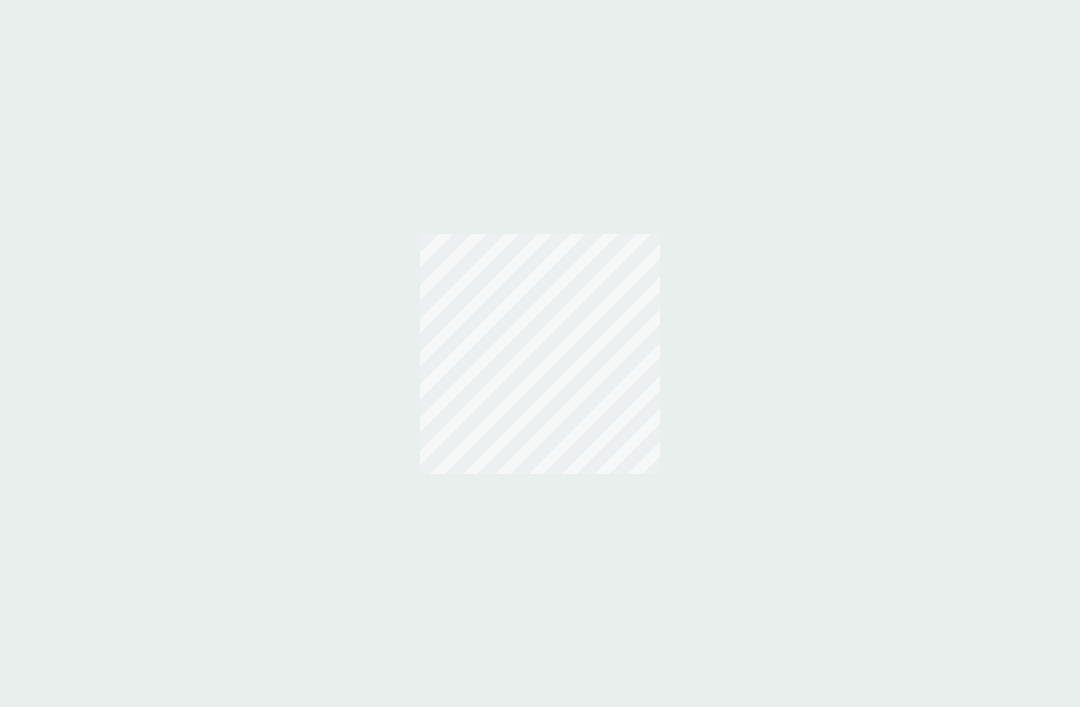 scroll, scrollTop: 0, scrollLeft: 0, axis: both 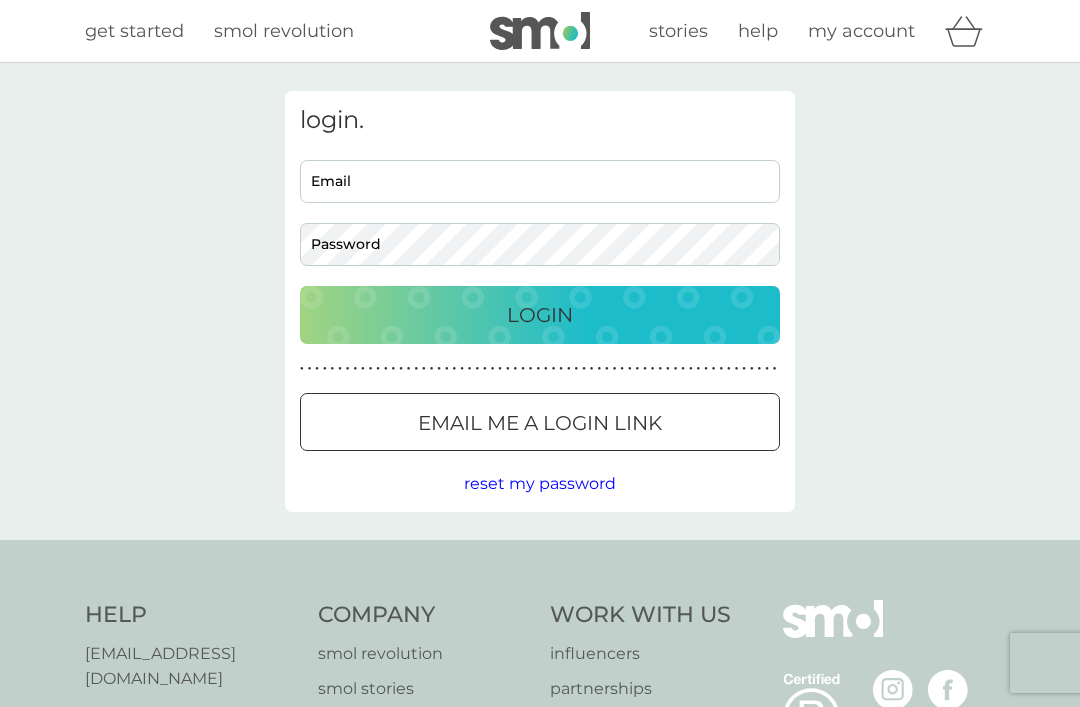 click on "Email" at bounding box center [540, 181] 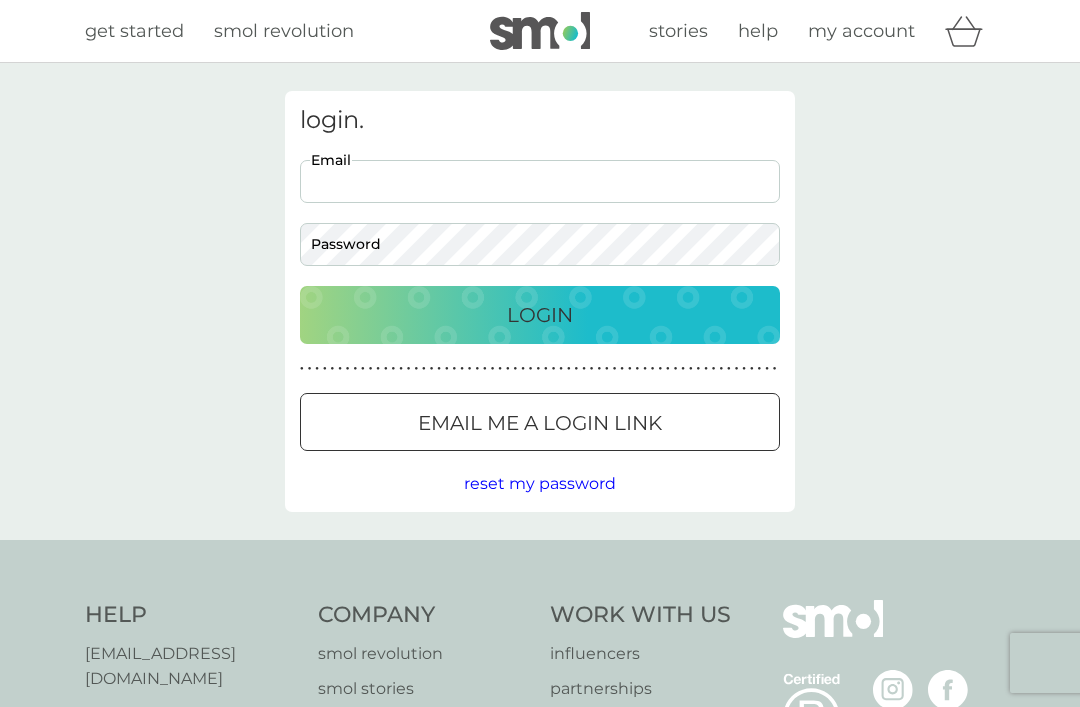 type on "[EMAIL_ADDRESS][DOMAIN_NAME]" 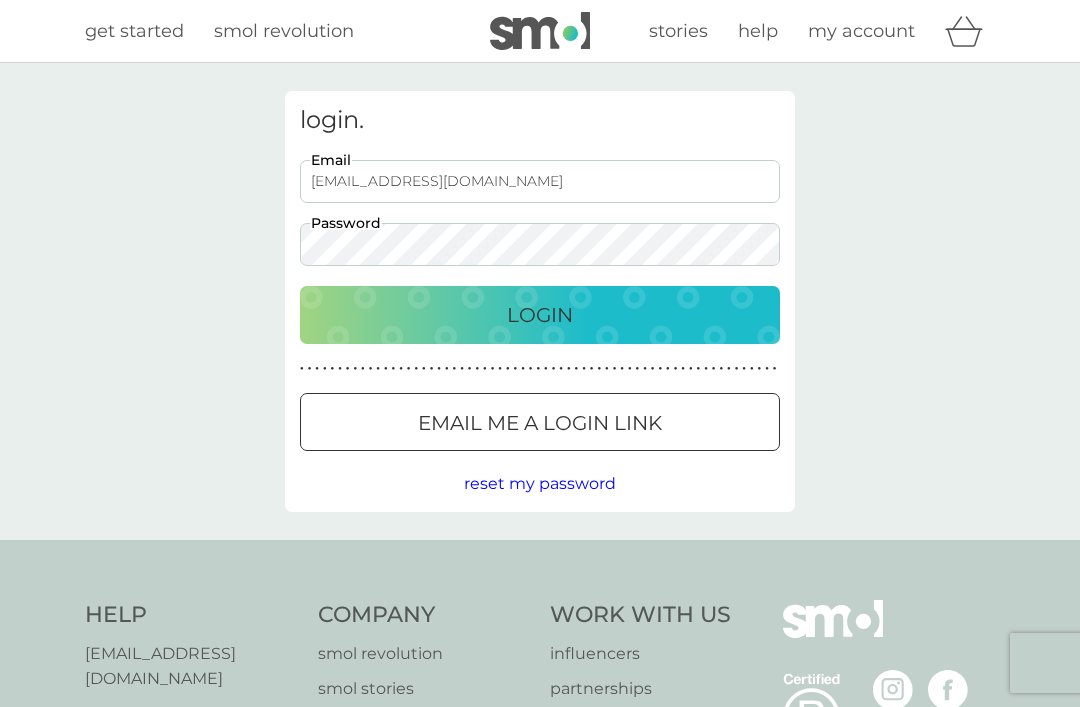 click on "Login" at bounding box center (540, 315) 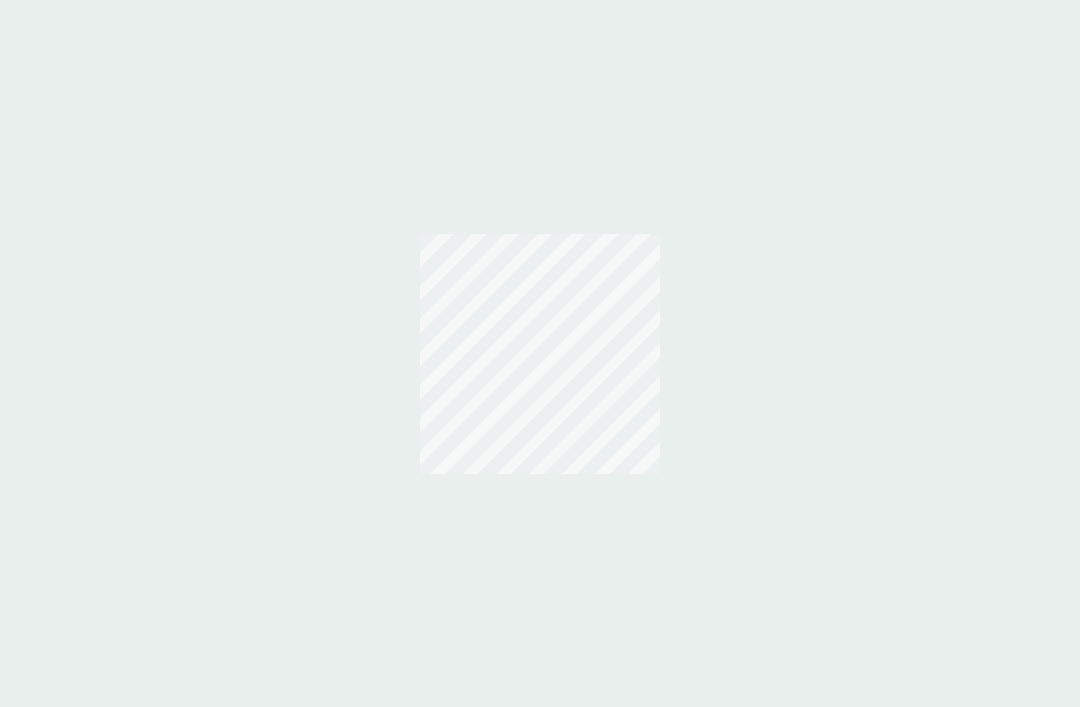 scroll, scrollTop: 0, scrollLeft: 0, axis: both 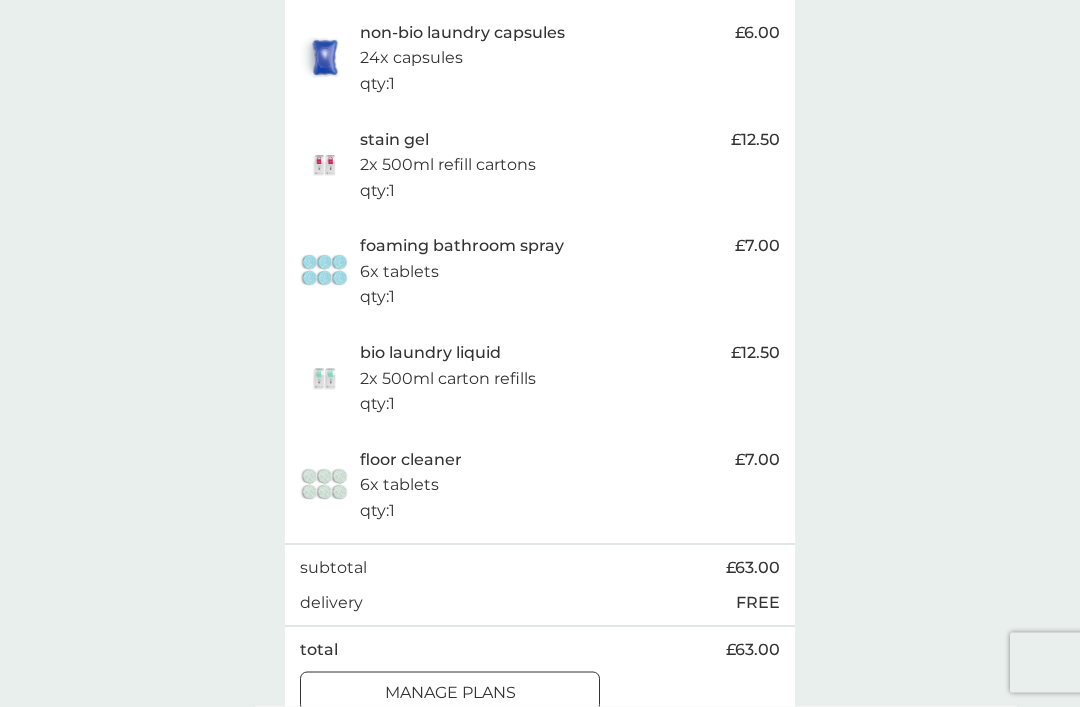 click on "manage plans" at bounding box center (450, 693) 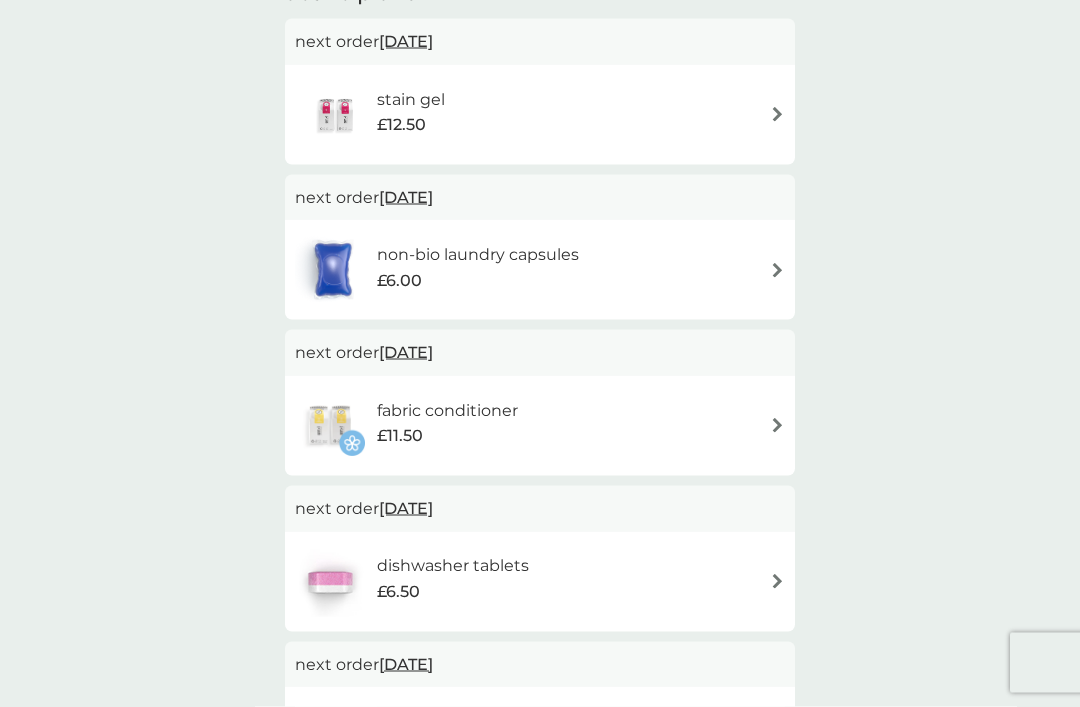 scroll, scrollTop: 455, scrollLeft: 0, axis: vertical 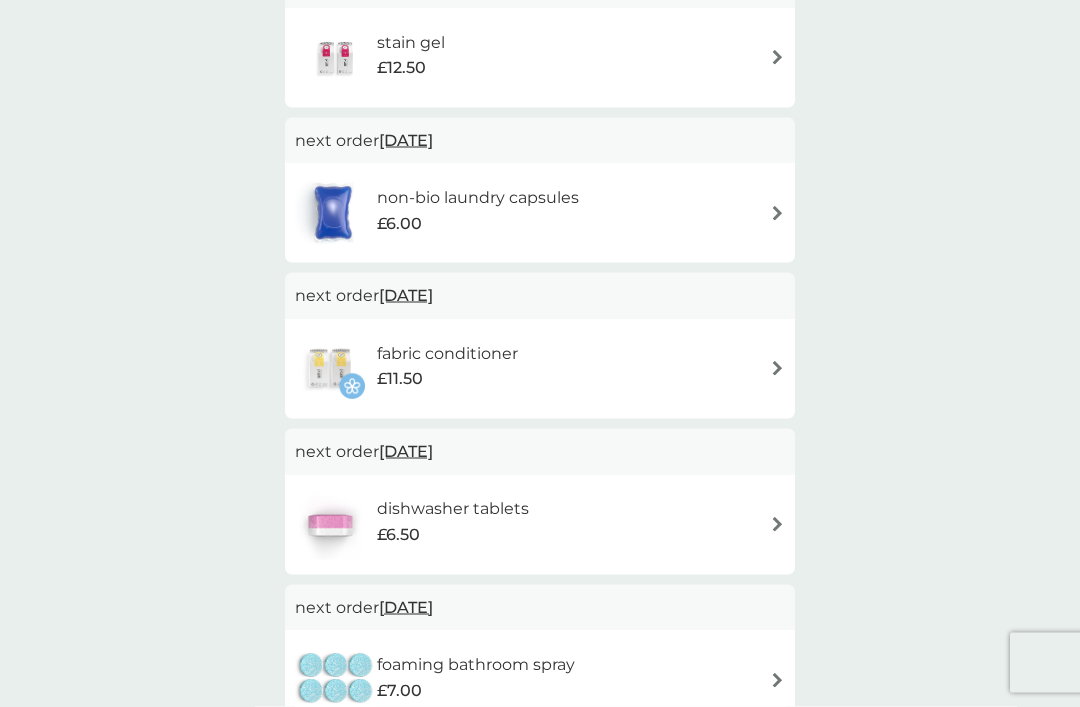 click on "combine your upcoming orders in one boxed delivery. find out more your smol plans active plans next order  17 Jul 2025 stain gel £12.50 next order  17 Jul 2025 non-bio laundry capsules £6.00 next order  17 Jul 2025 fabric conditioner £11.50 next order  17 Jul 2025 dishwasher tablets £6.50 next order  17 Jul 2025 foaming bathroom spray £7.00 next order  17 Jul 2025 bio laundry liquid £12.50 next order  17 Jul 2025 floor cleaner £7.00 next order  31 Jul 2025 bio laundry capsules £6.00 next order  13 Sep 2025 washing up liquid £8.50 next order  5 Oct 2025 multi purpose spray £7.00 next order  5 Apr 2026 dishbrush £10.50 buy again dishwasher storage caddy £8.50 non-bio laundry storage caddy £8.50 bio laundry storage caddy £8.50 rubber gloves £5.25" at bounding box center (540, 910) 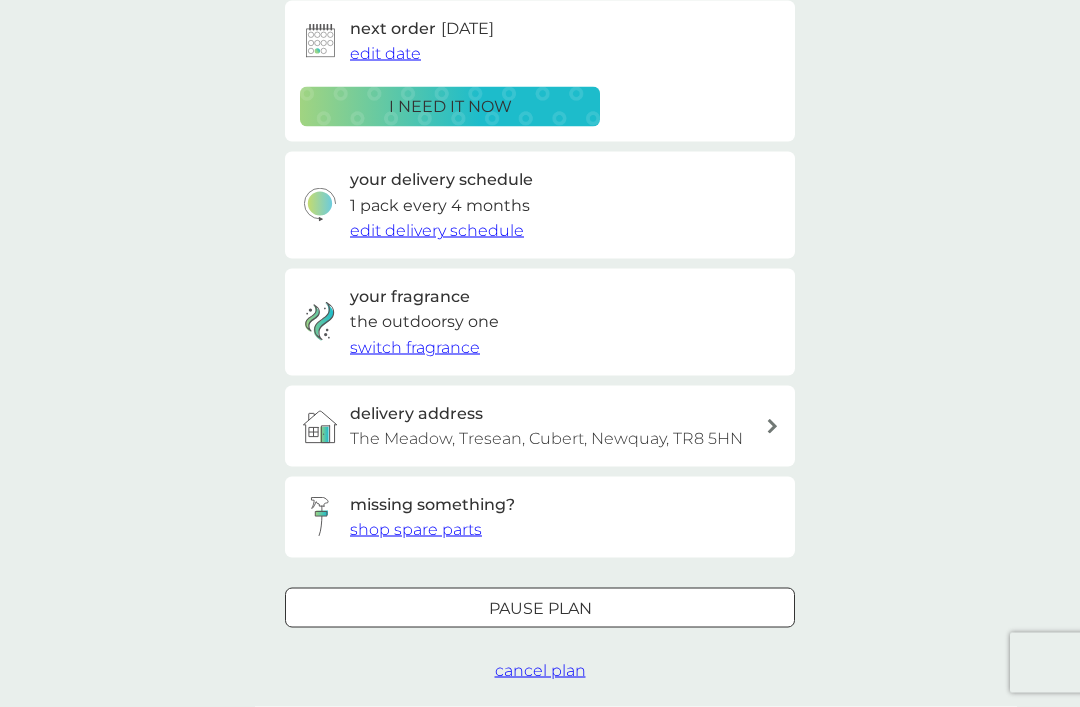 scroll, scrollTop: 338, scrollLeft: 0, axis: vertical 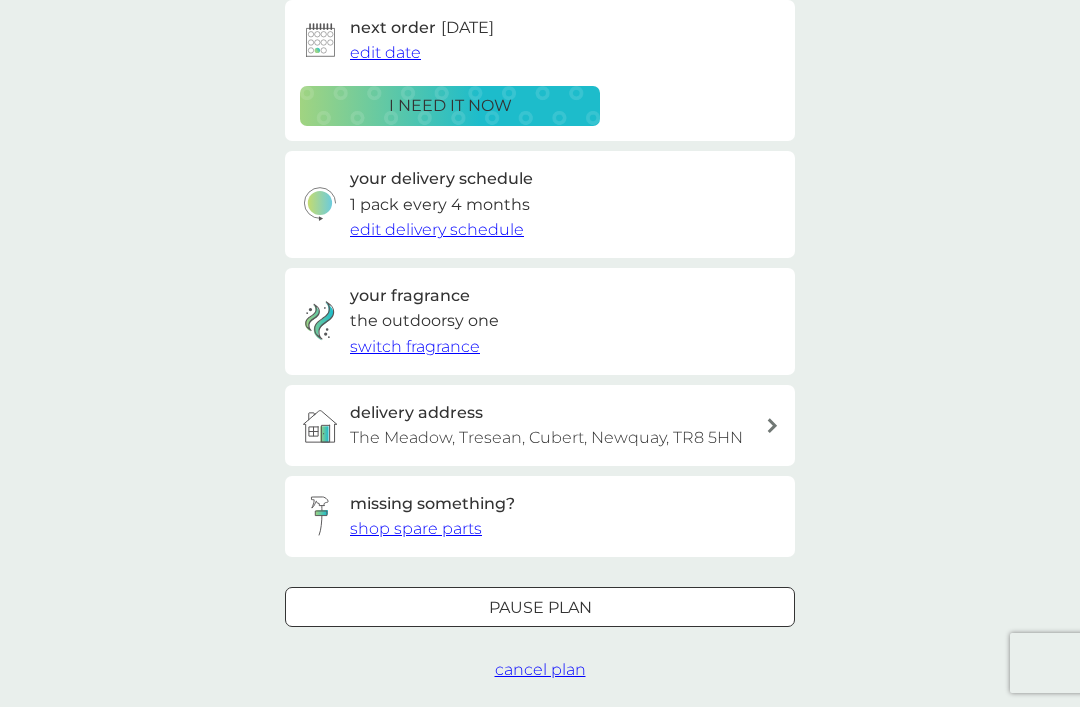 click on "cancel plan" at bounding box center [540, 669] 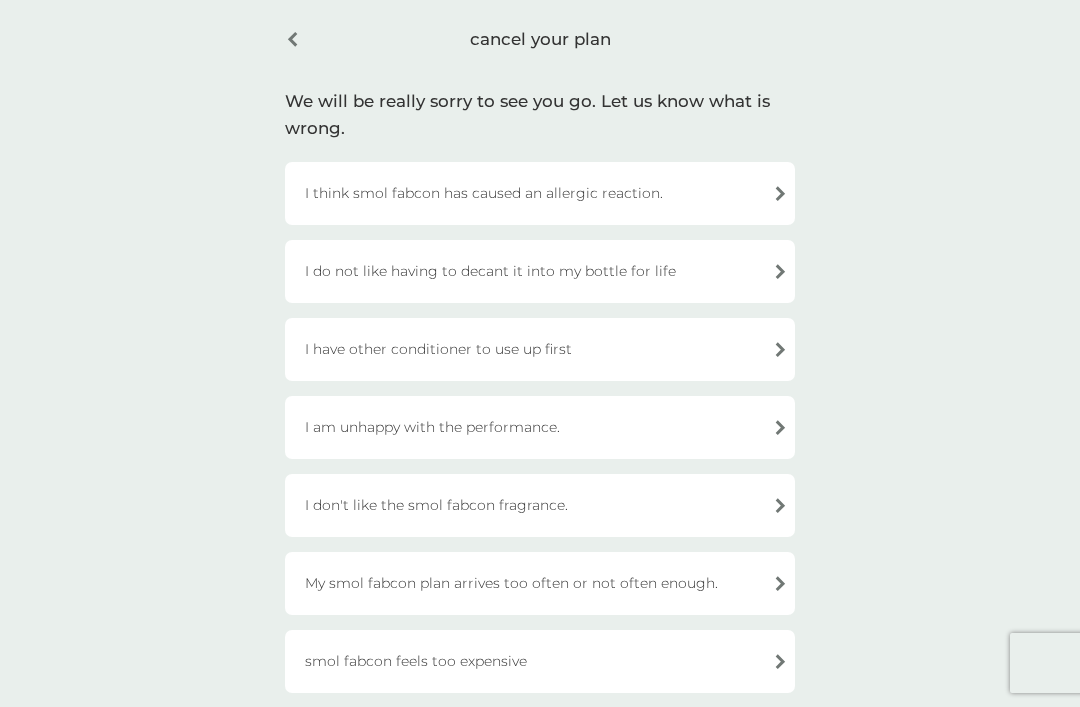scroll, scrollTop: 80, scrollLeft: 0, axis: vertical 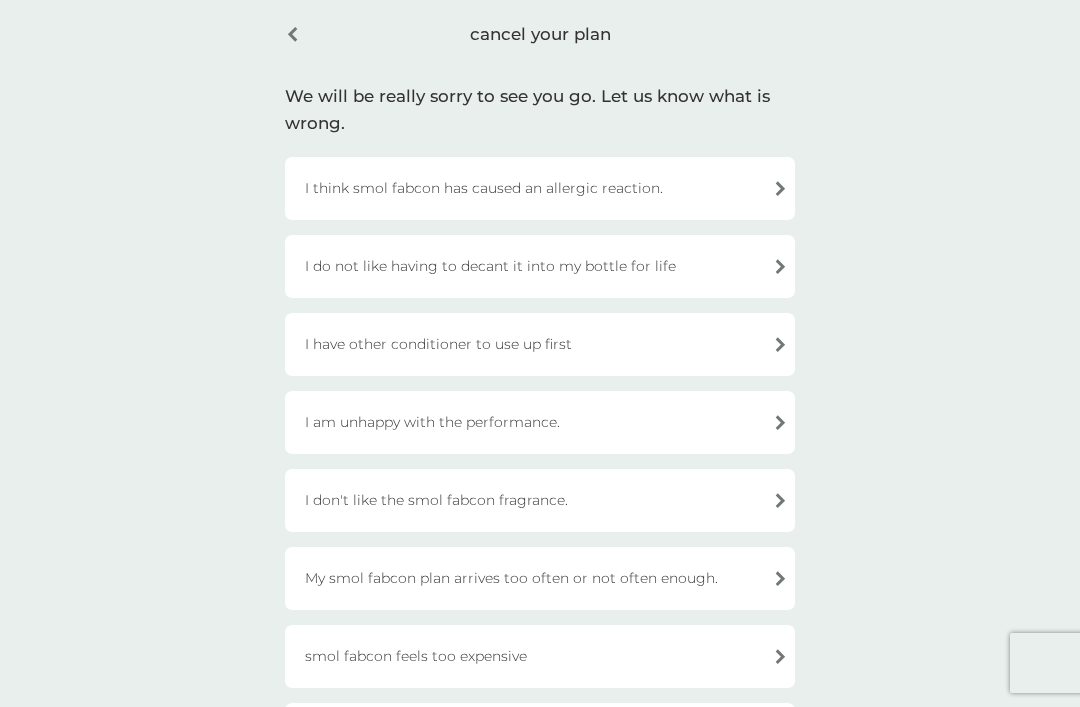 click on "I have other conditioner to use up first" at bounding box center (540, 344) 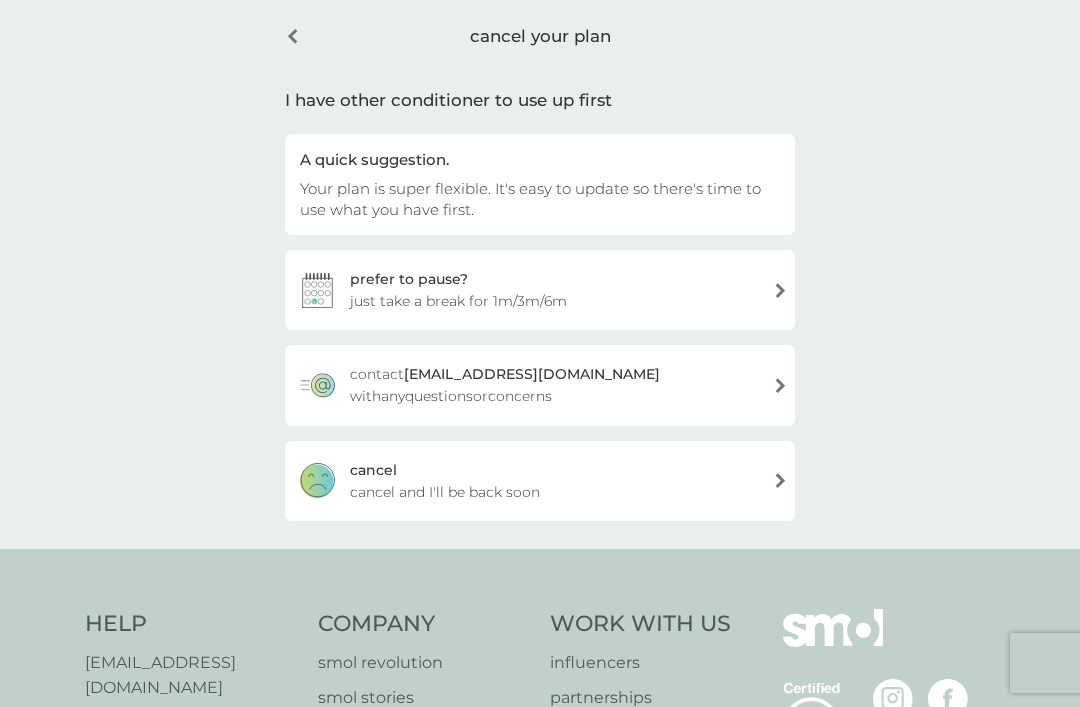 click on "cancel and I'll be back soon" at bounding box center (445, 492) 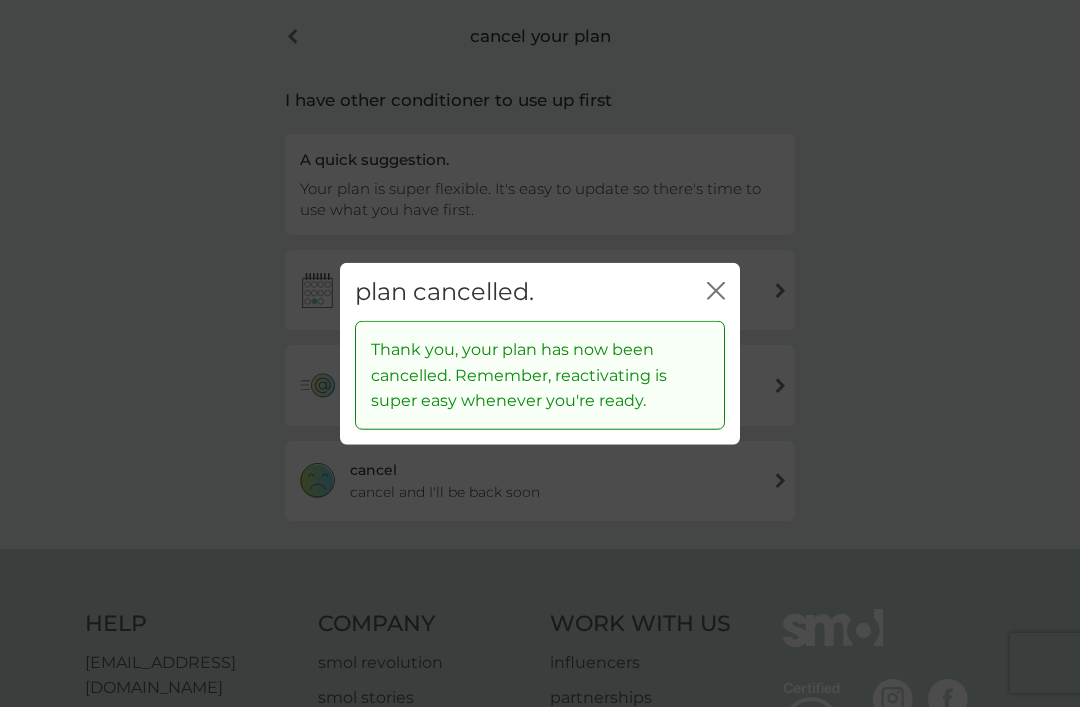 click on "plan cancelled. close" at bounding box center (540, 291) 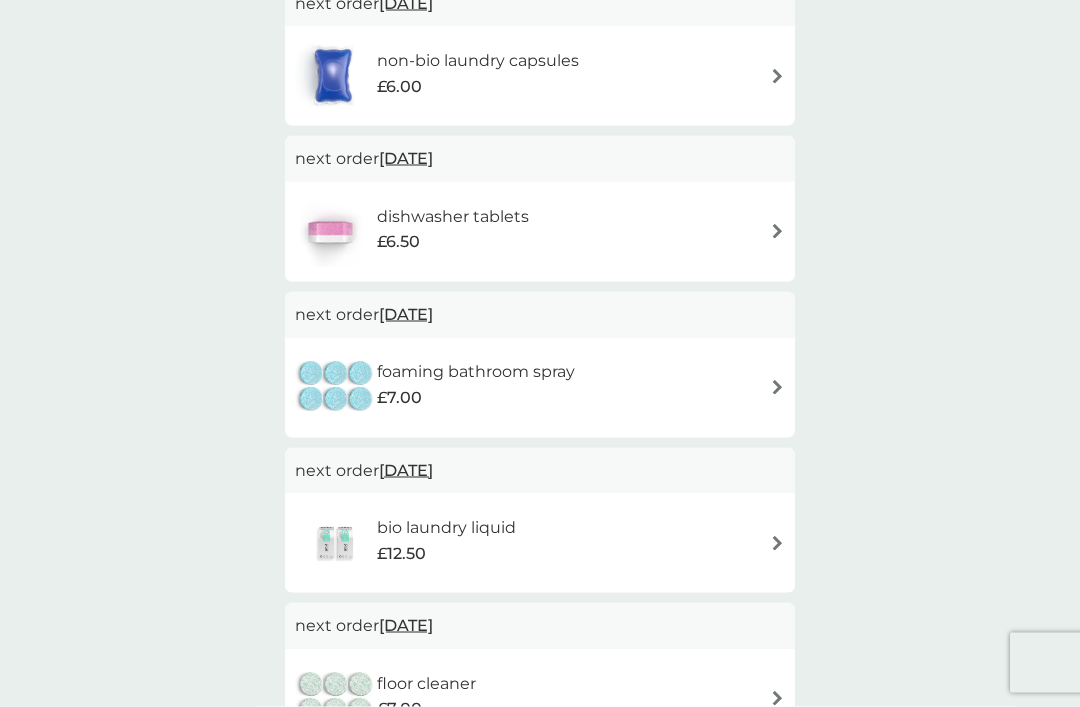scroll, scrollTop: 593, scrollLeft: 0, axis: vertical 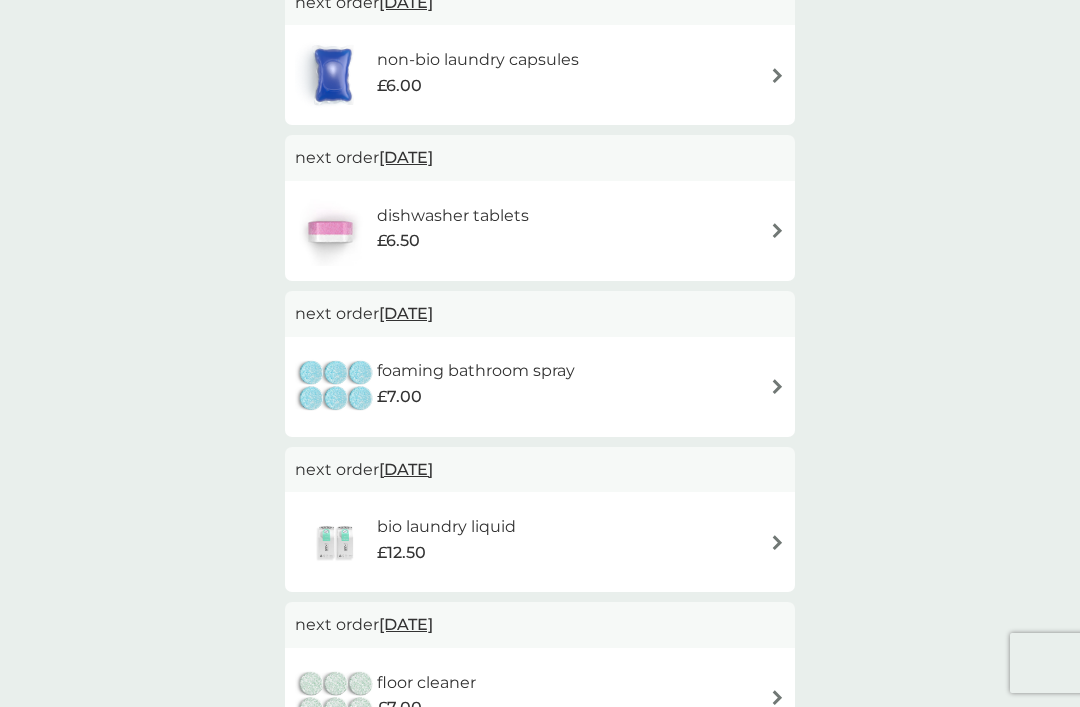 click at bounding box center [777, 386] 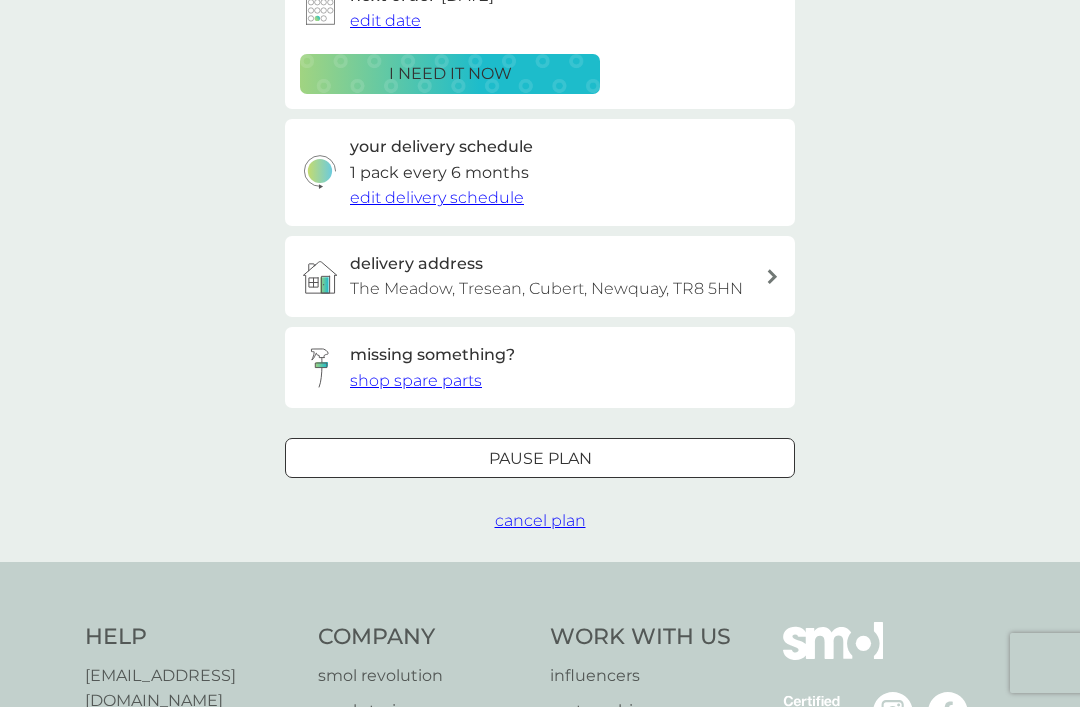scroll, scrollTop: 369, scrollLeft: 0, axis: vertical 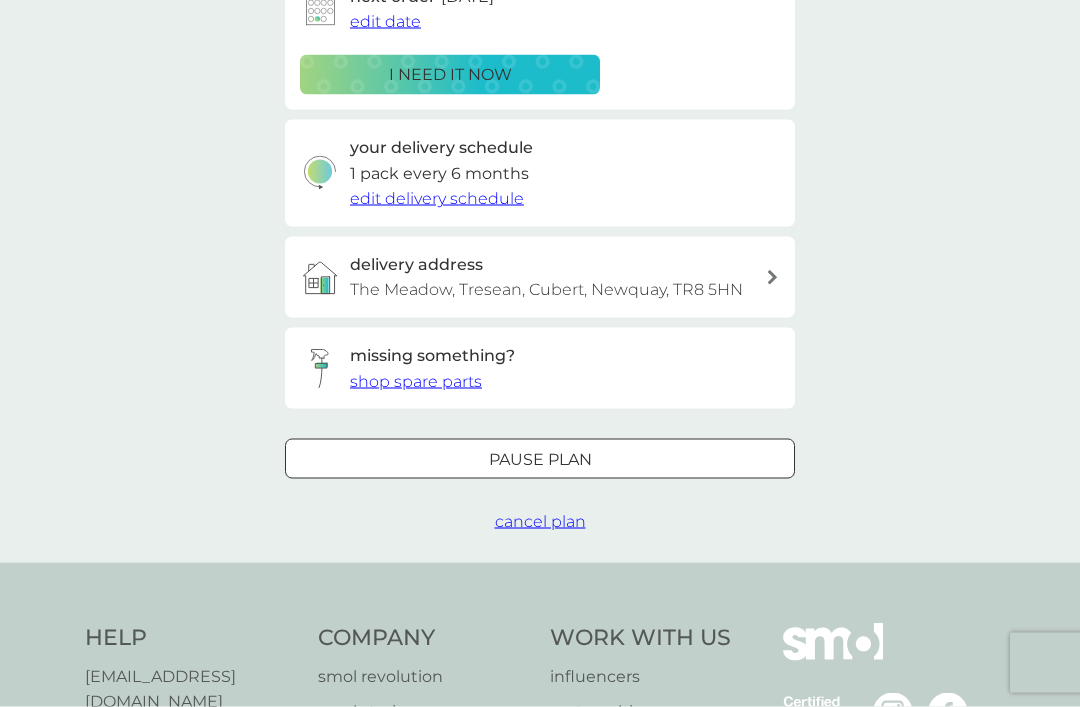 click on "cancel plan" at bounding box center [540, 521] 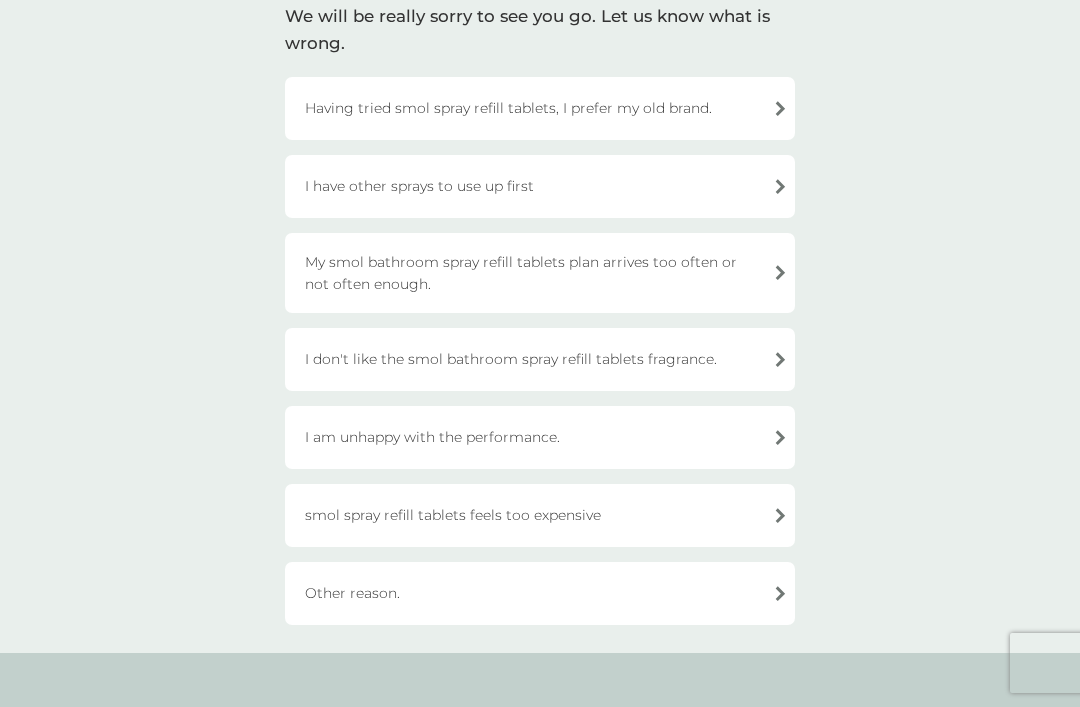 scroll, scrollTop: 164, scrollLeft: 0, axis: vertical 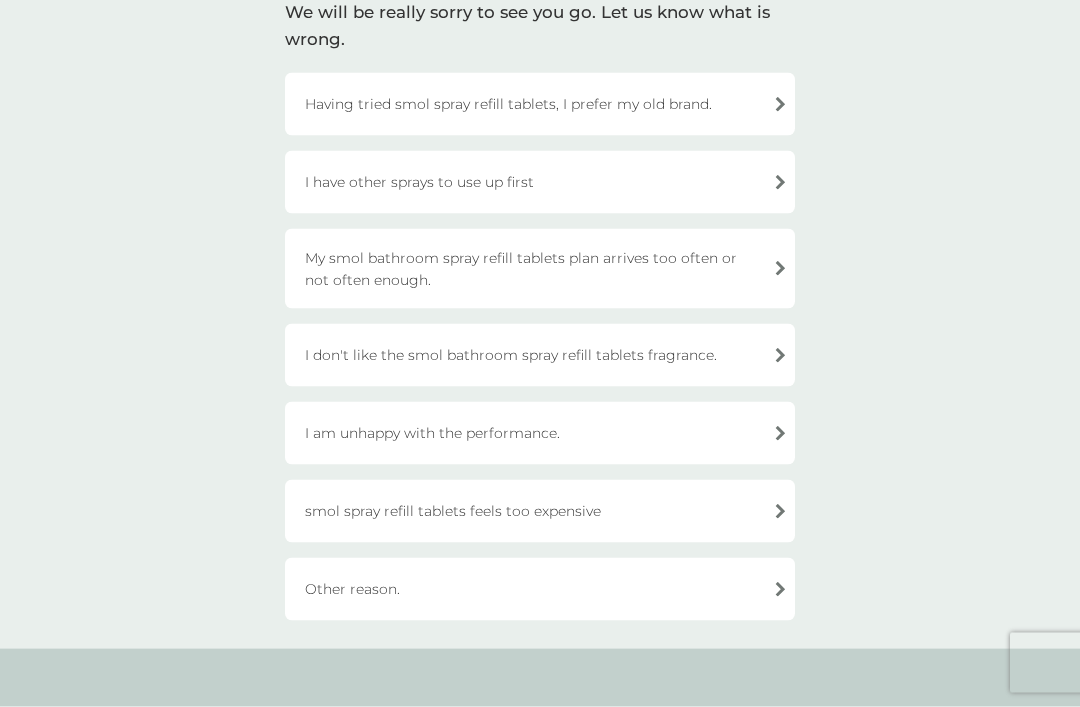 click on "Other reason." at bounding box center [540, 589] 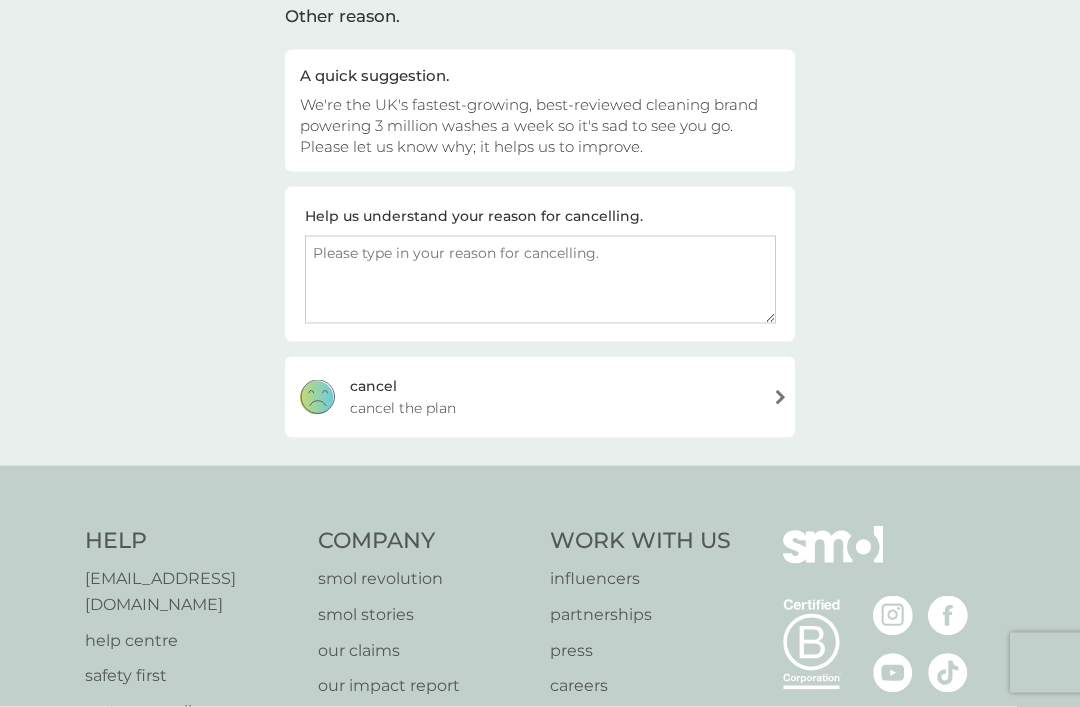 scroll, scrollTop: 165, scrollLeft: 0, axis: vertical 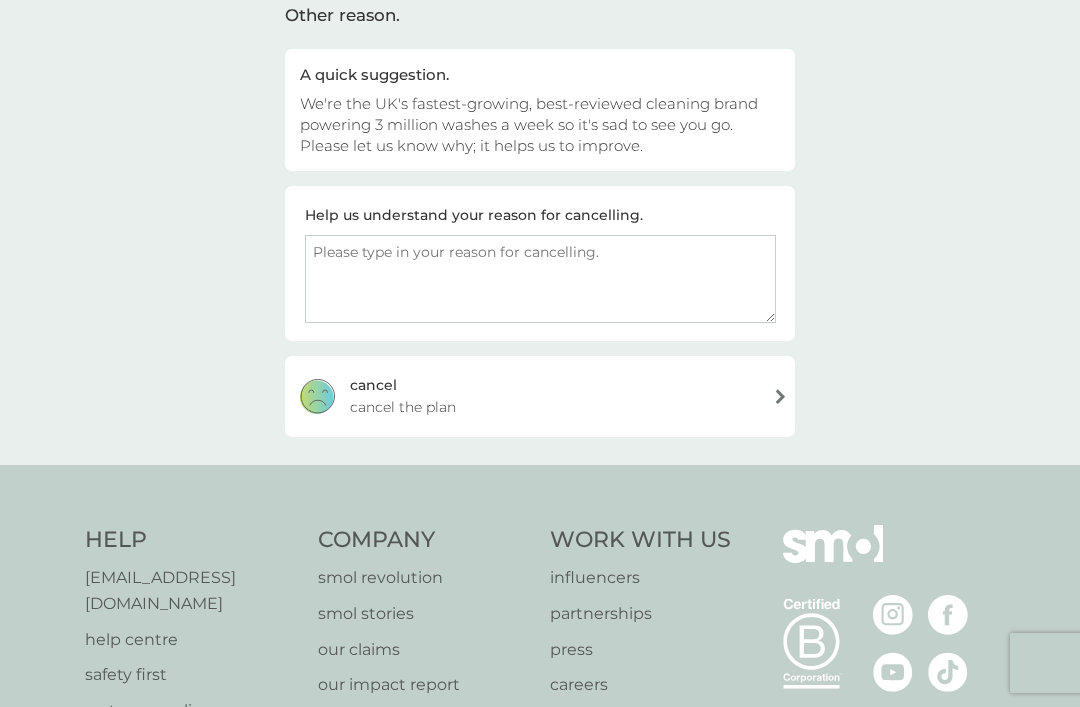 click at bounding box center [540, 279] 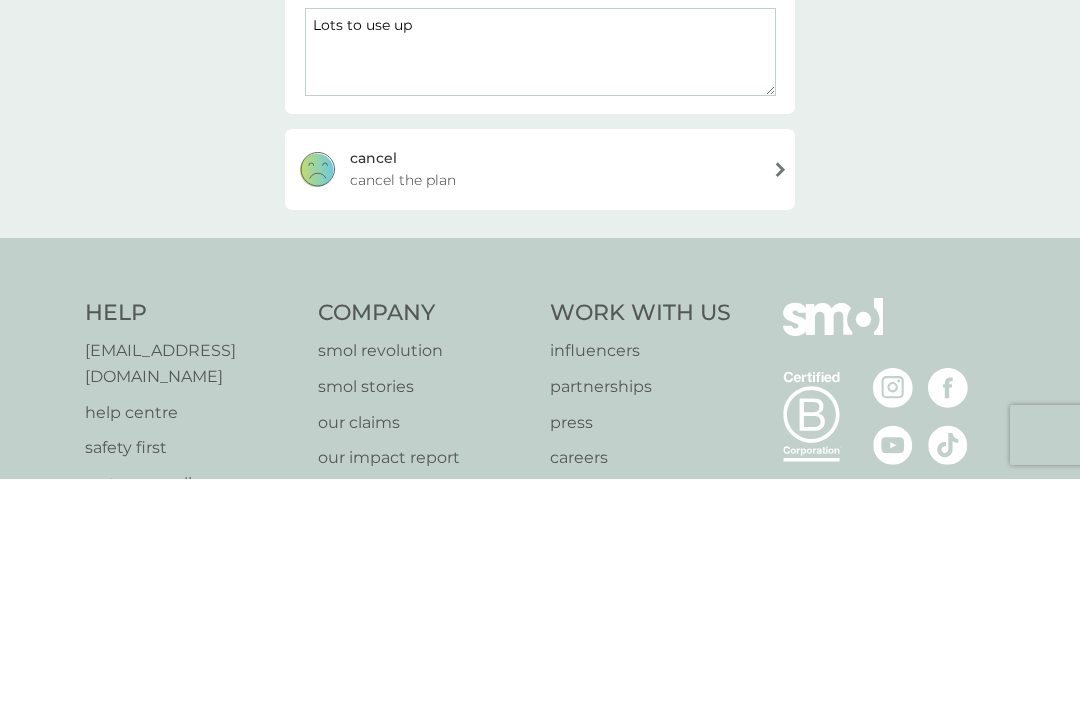 type on "Lots to use up" 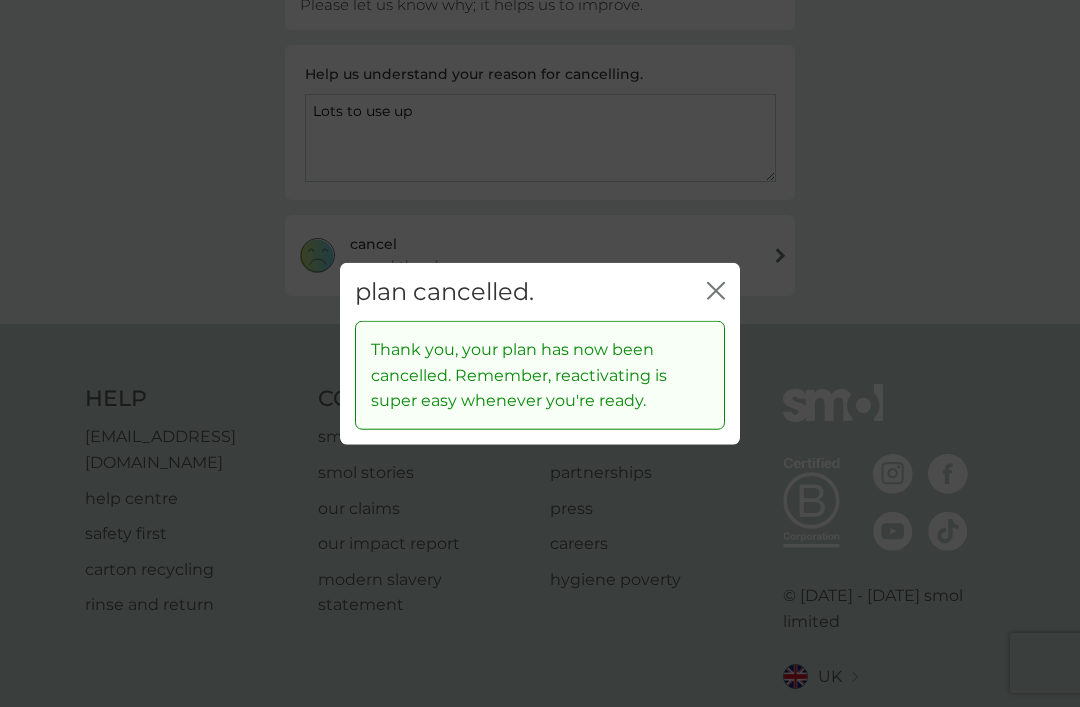 click on "close" 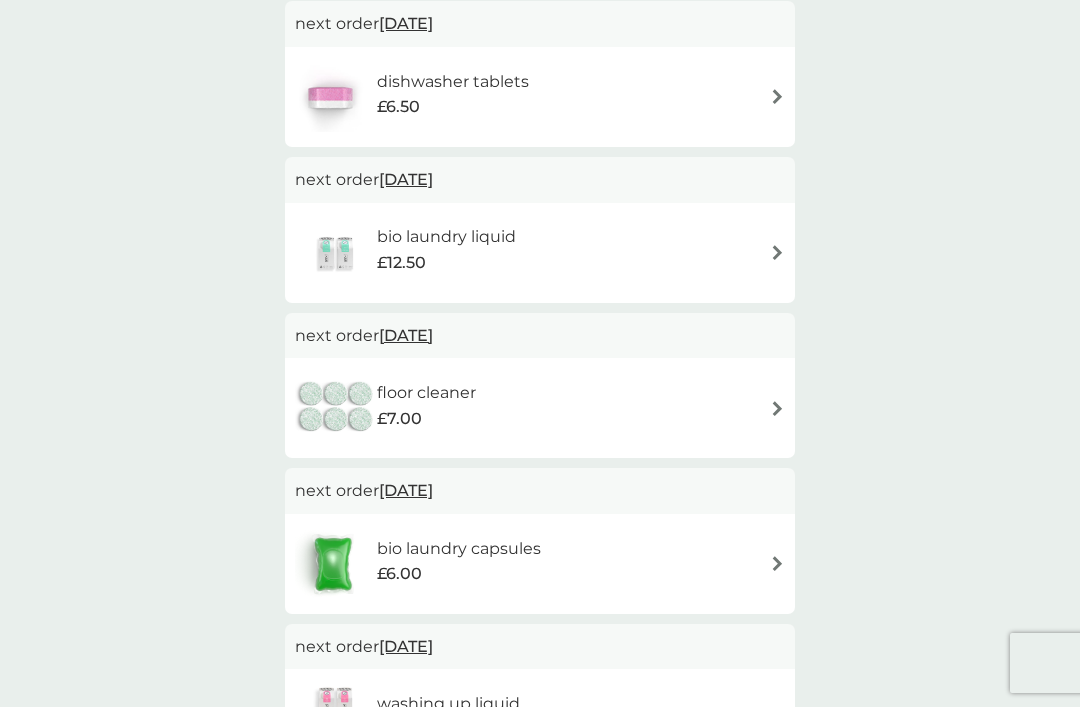scroll, scrollTop: 728, scrollLeft: 0, axis: vertical 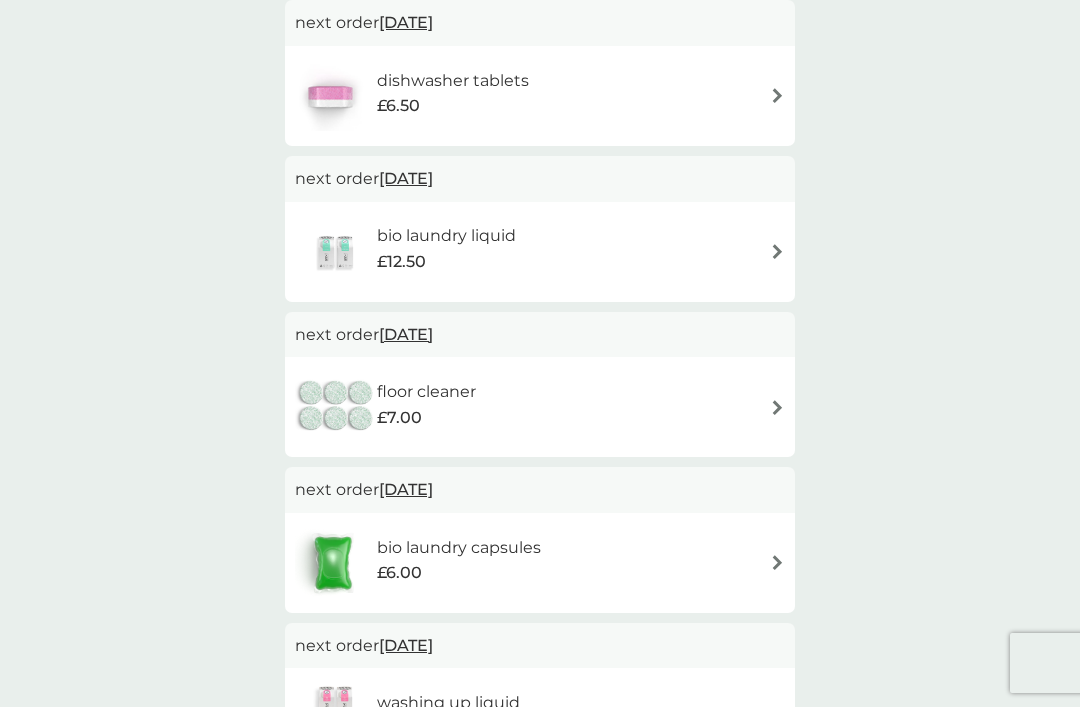 click at bounding box center [777, 251] 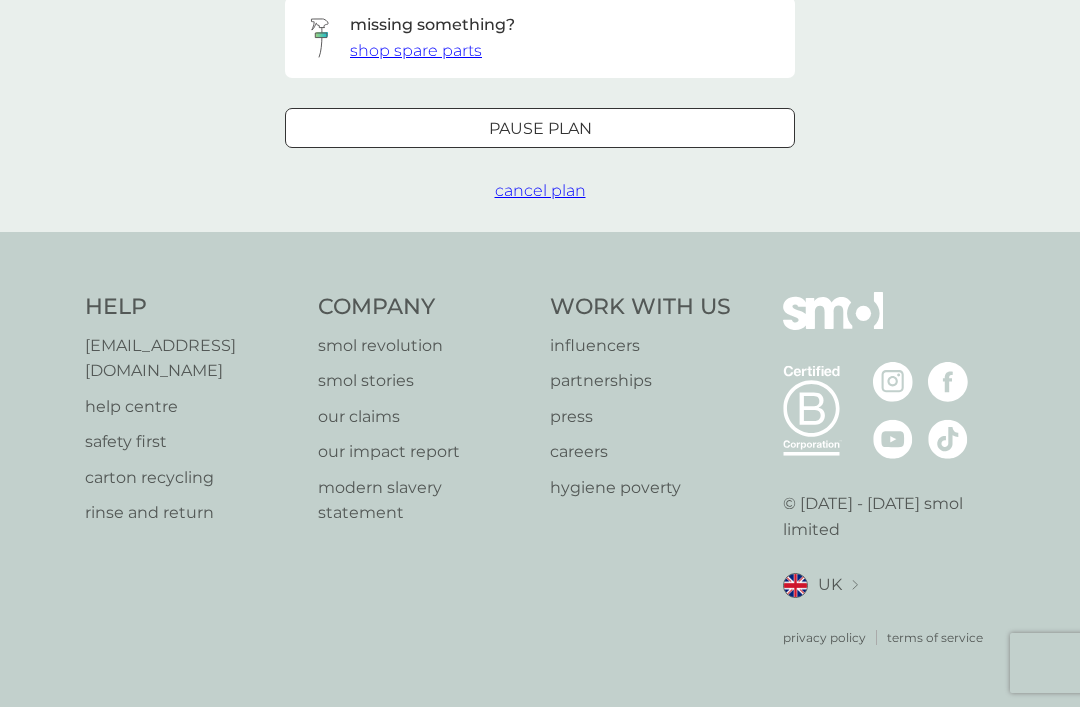 scroll, scrollTop: 0, scrollLeft: 0, axis: both 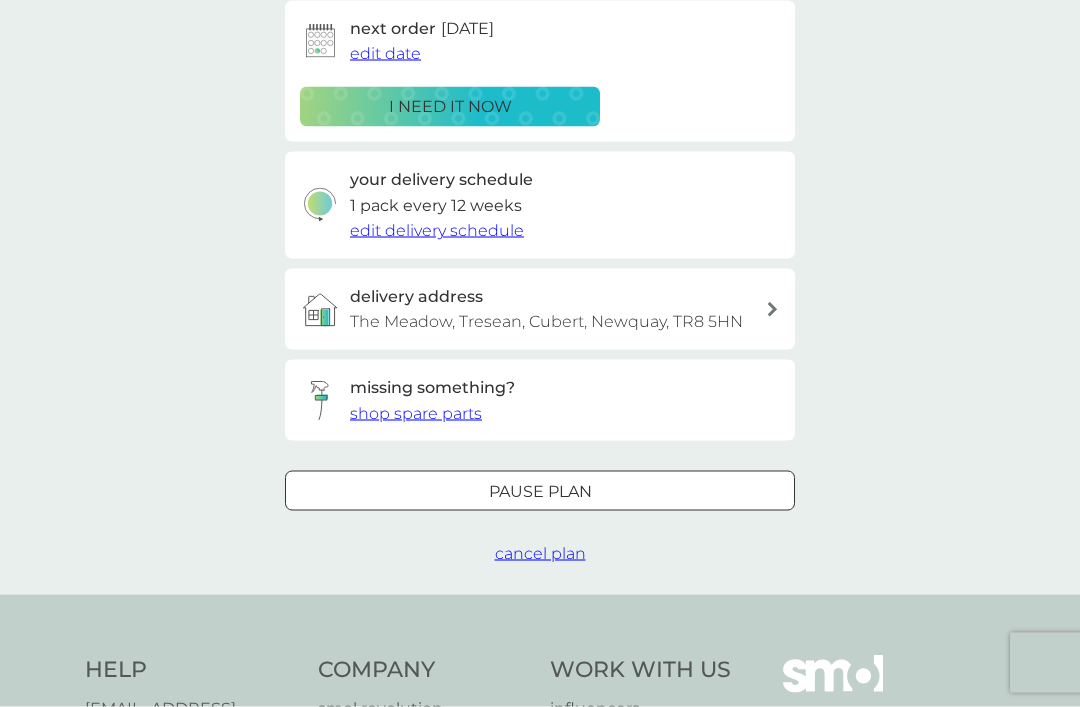 click on "Pause plan" at bounding box center [540, 491] 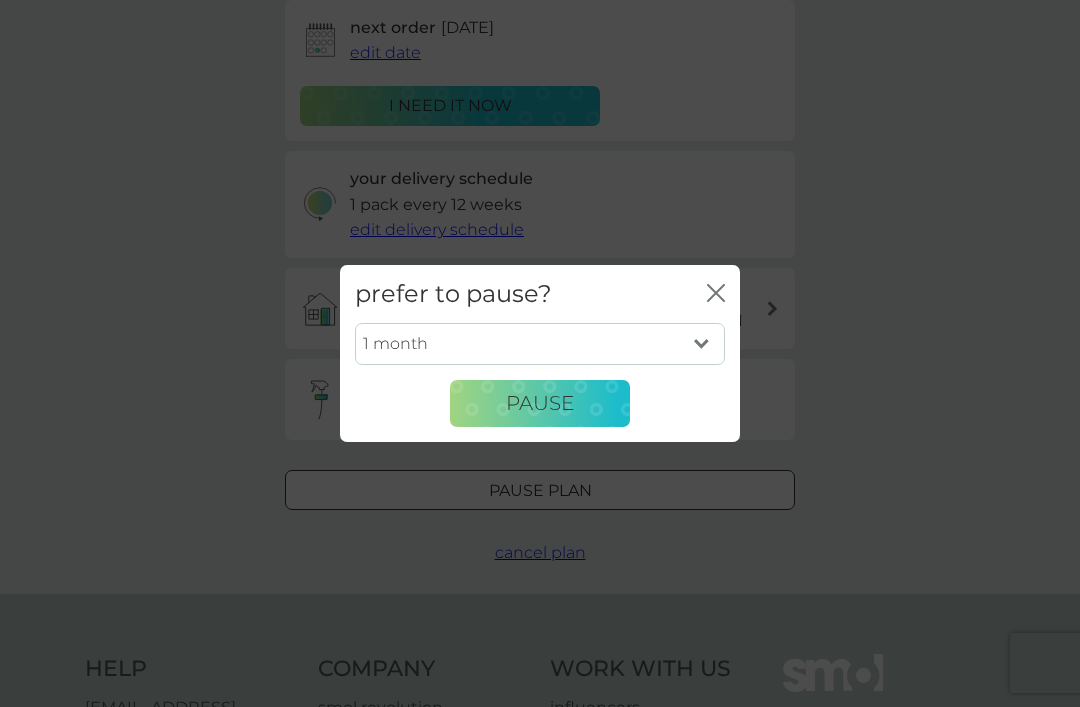 click on "1 month 2 months 3 months 4 months 5 months 6 months" at bounding box center (540, 344) 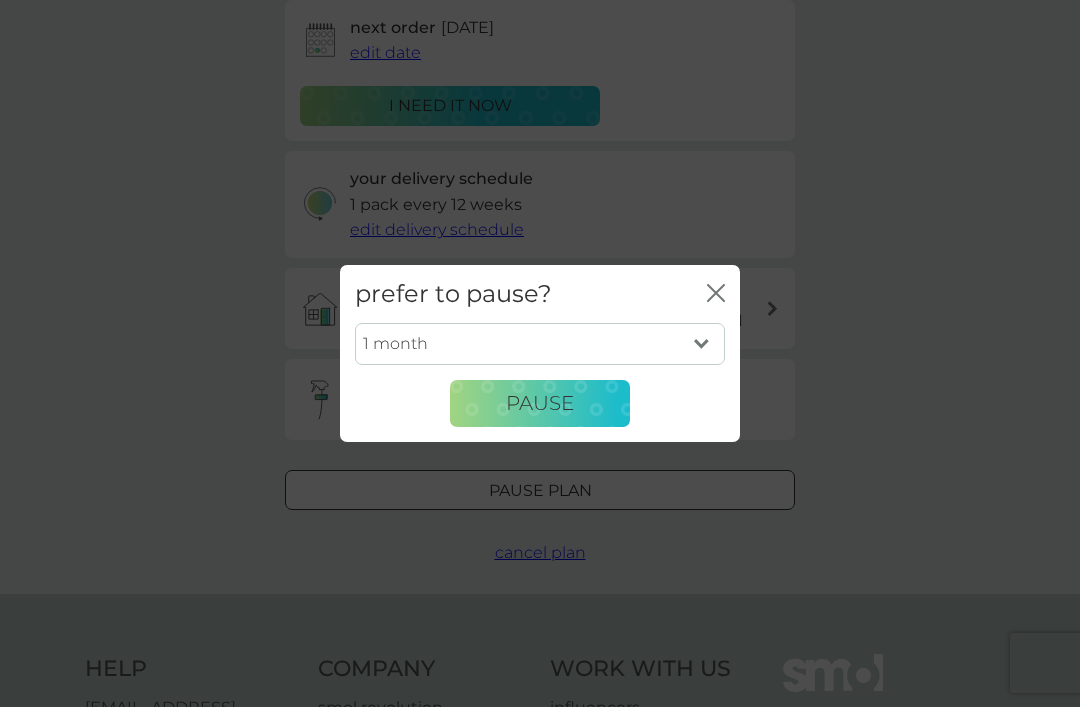 select on "2" 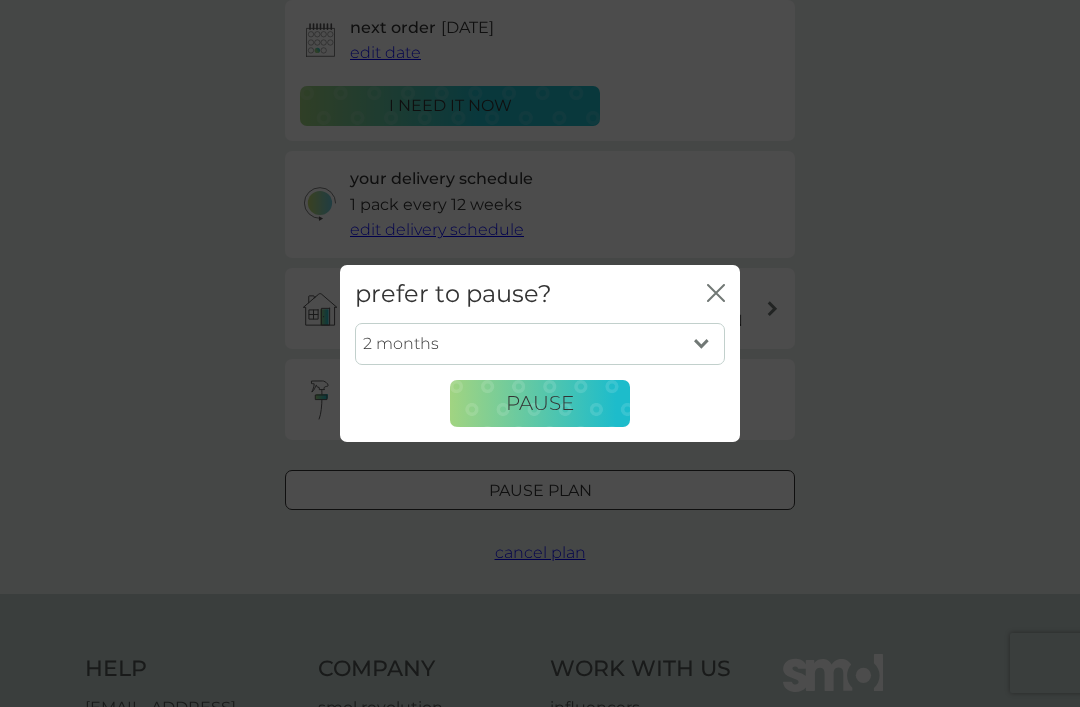 click on "Pause" at bounding box center (540, 403) 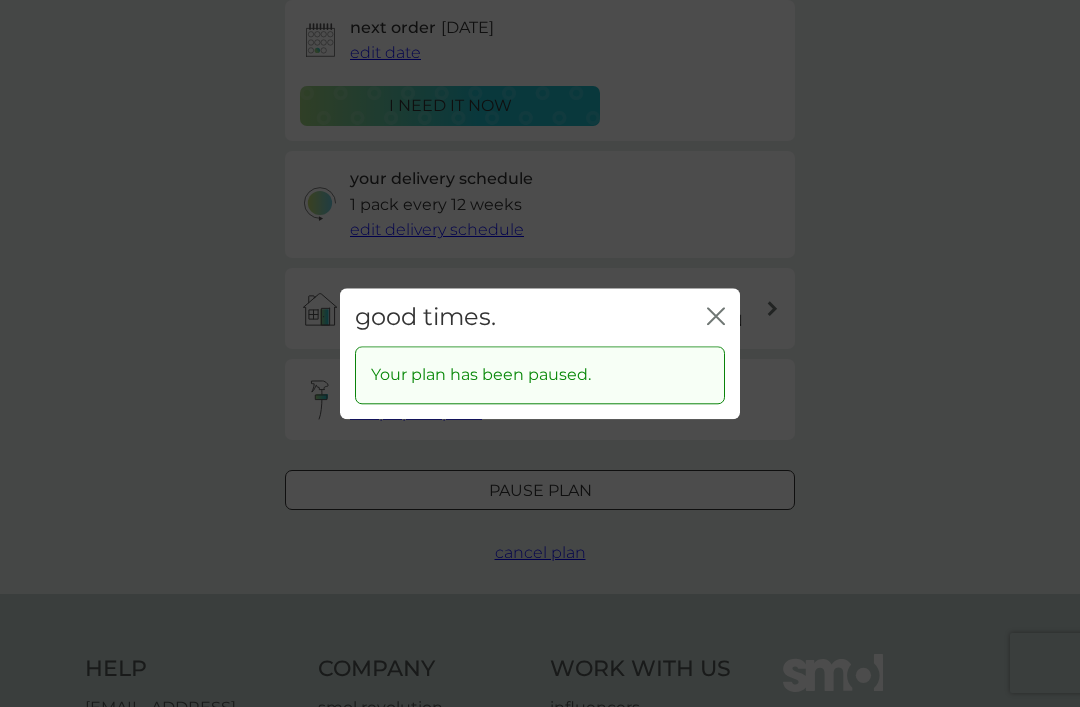 click 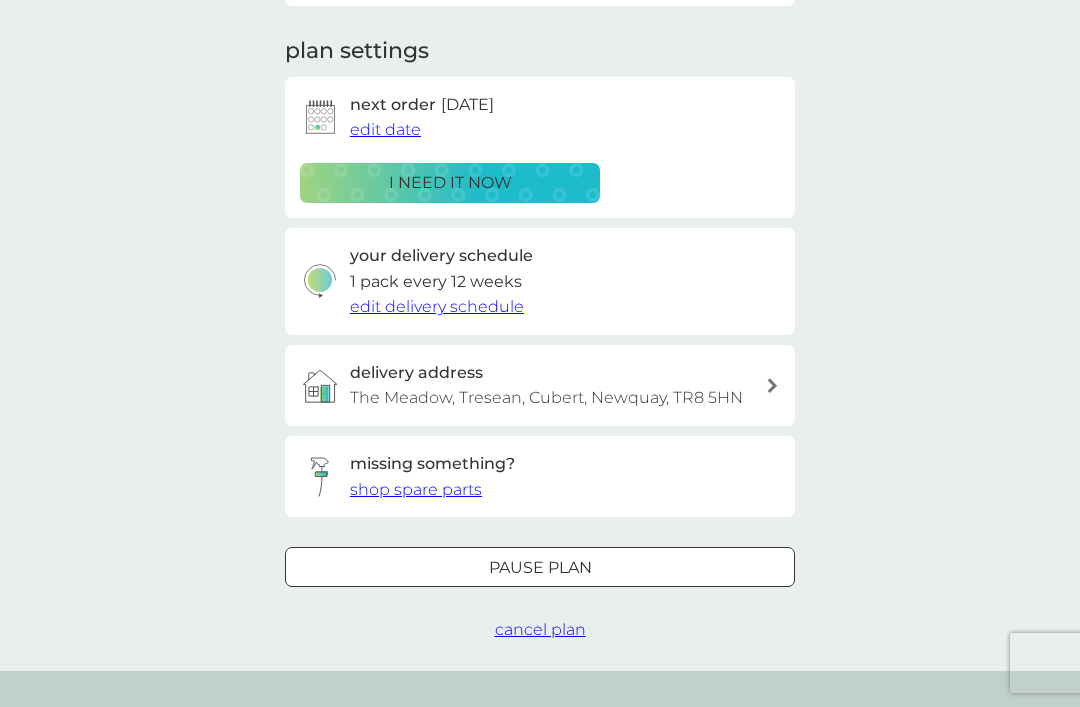 scroll, scrollTop: 0, scrollLeft: 0, axis: both 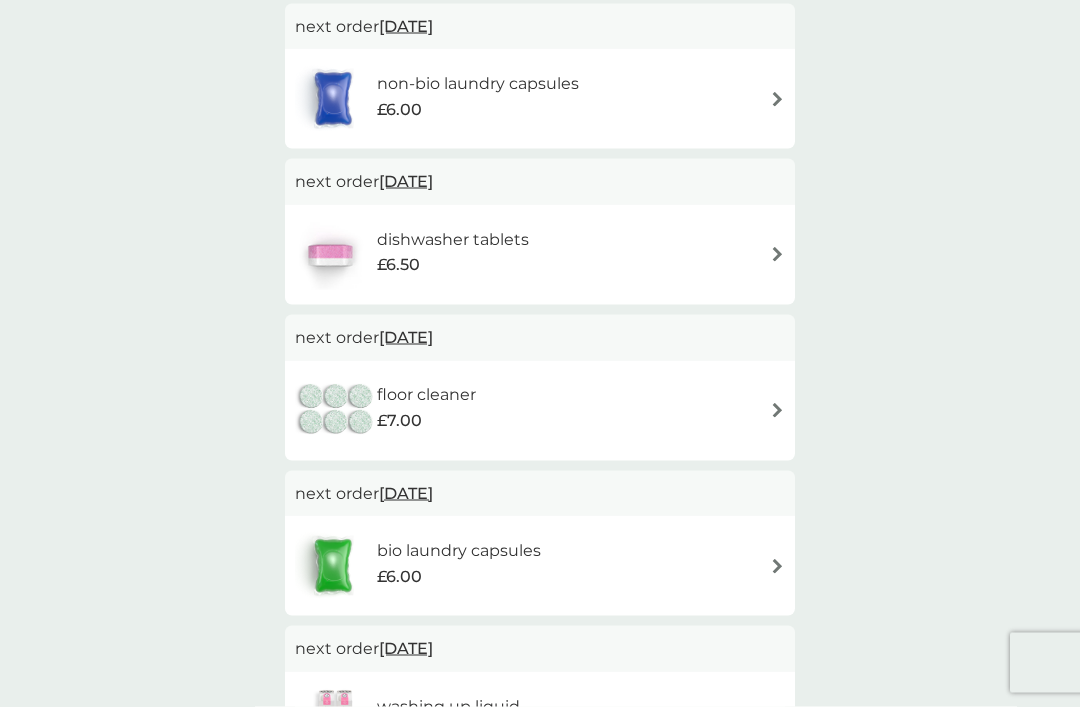 click at bounding box center [777, 410] 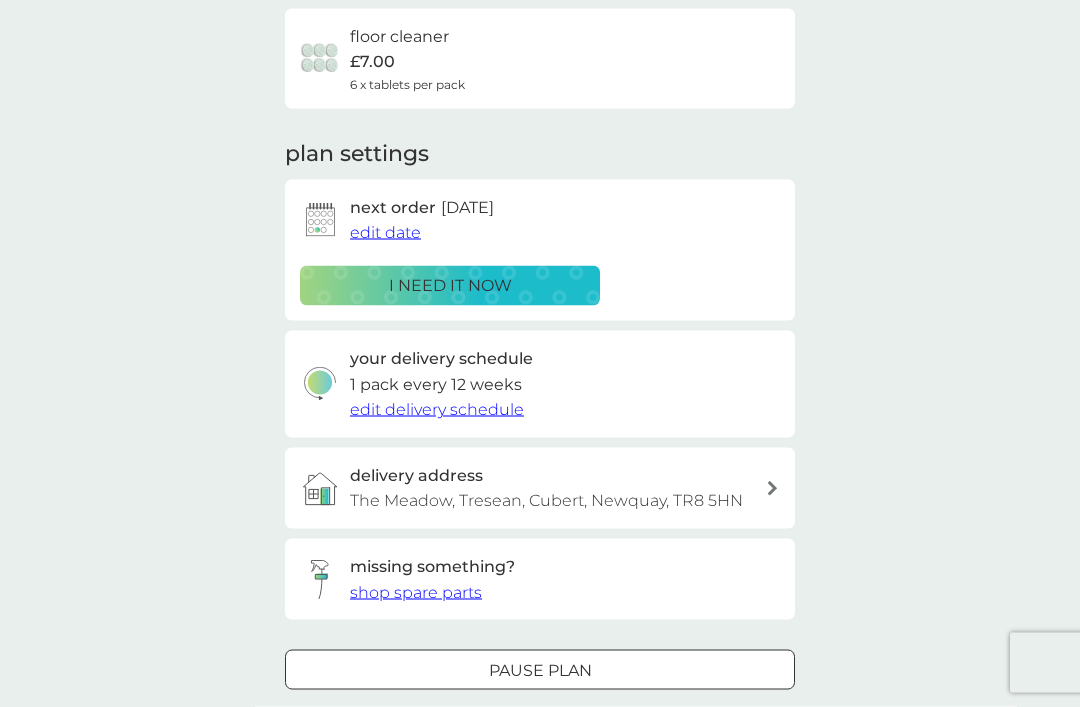 click on "Pause plan" at bounding box center (540, 671) 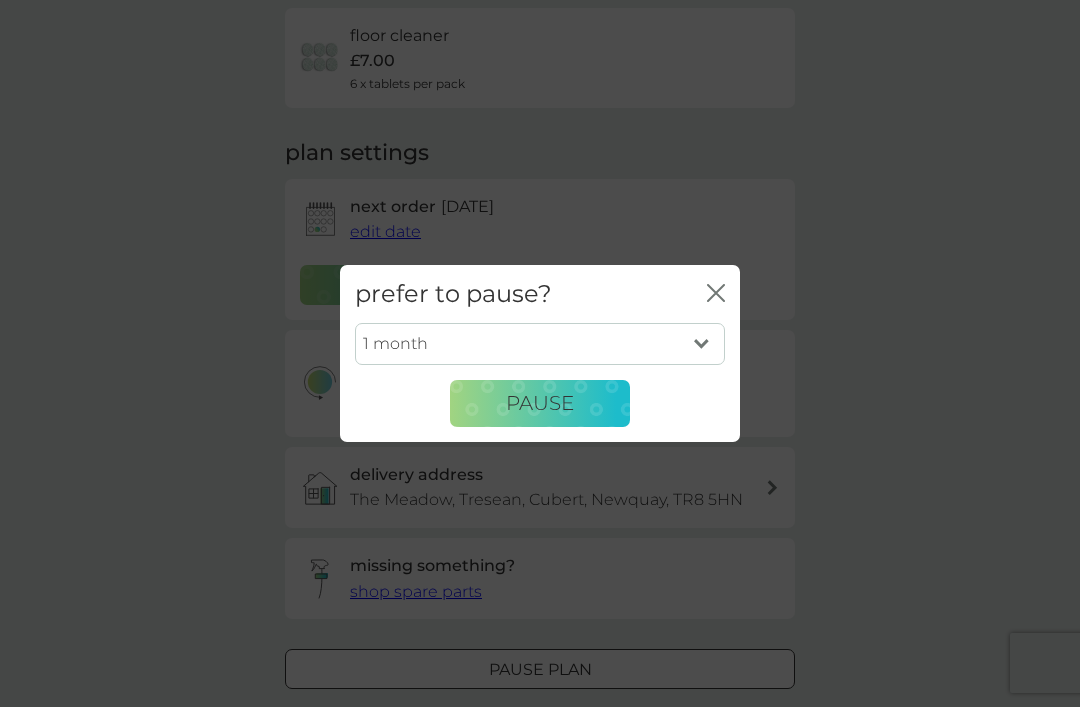 click on "1 month 2 months 3 months 4 months 5 months 6 months" at bounding box center [540, 344] 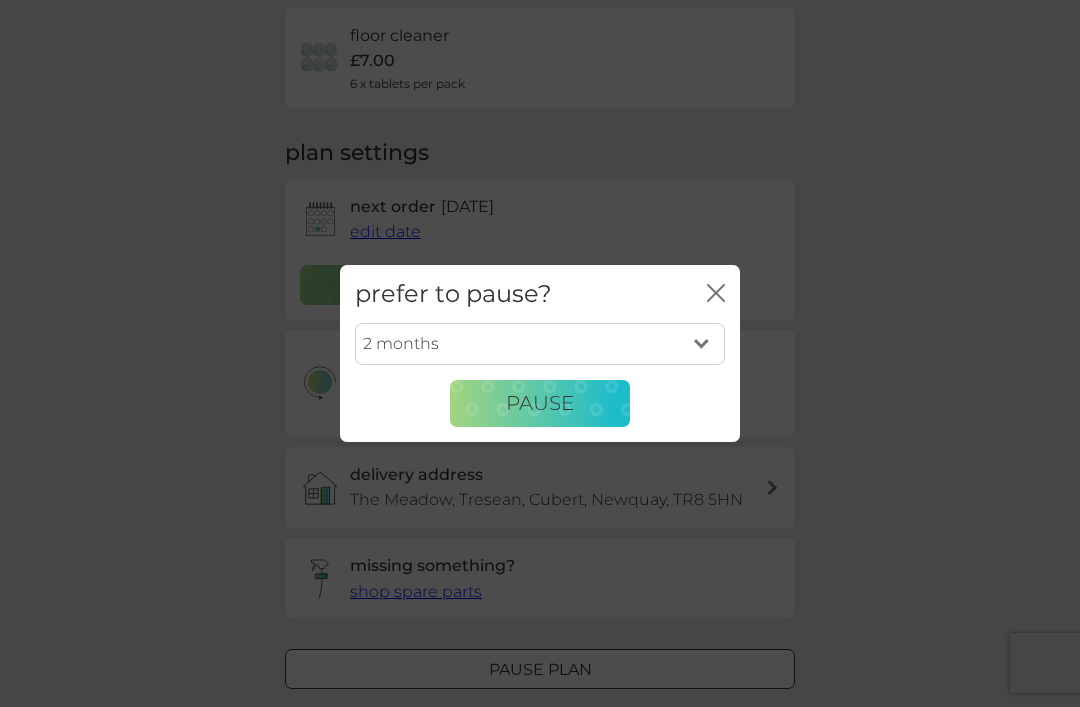 click on "Pause" at bounding box center [540, 404] 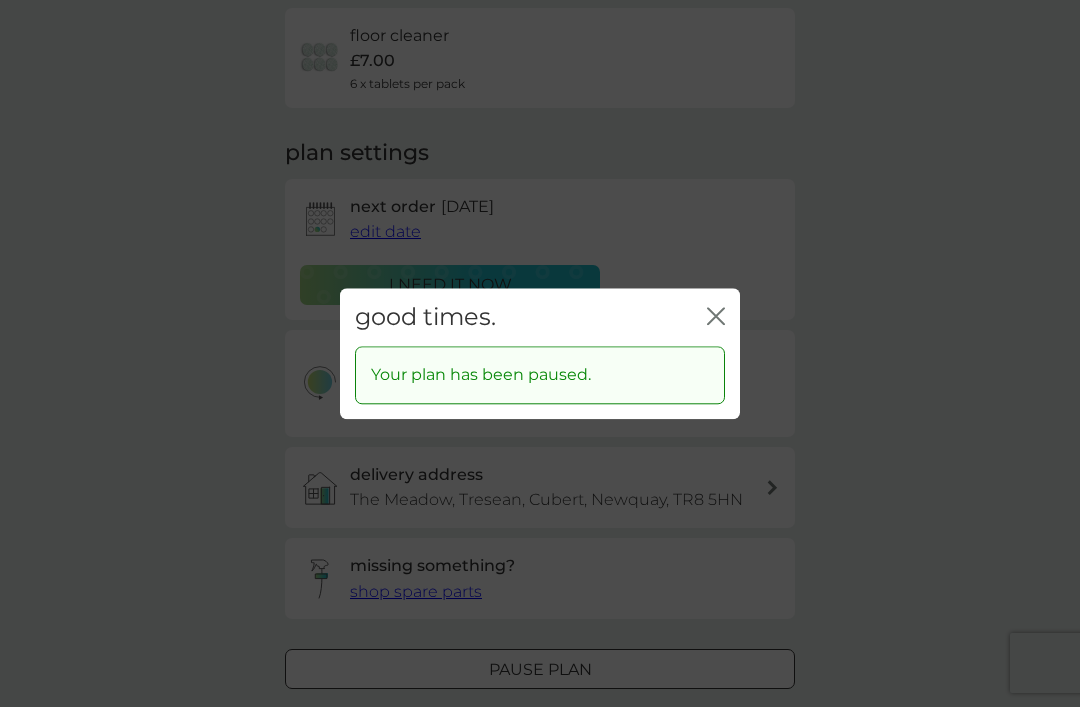 scroll, scrollTop: 0, scrollLeft: 0, axis: both 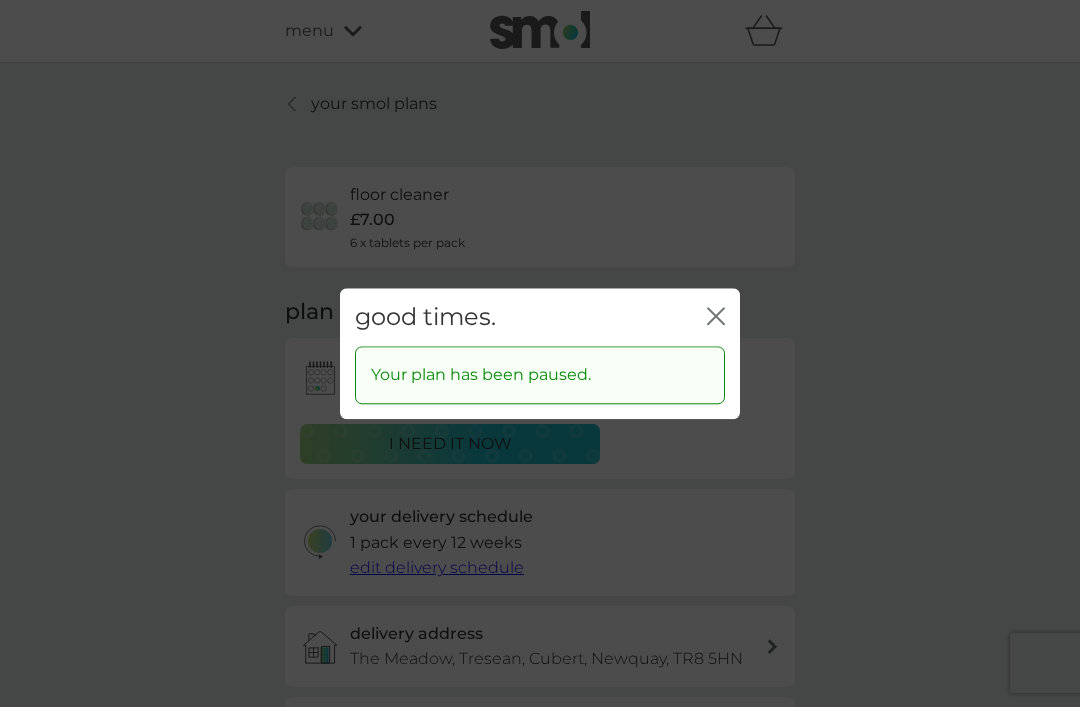 click on "close" at bounding box center [716, 317] 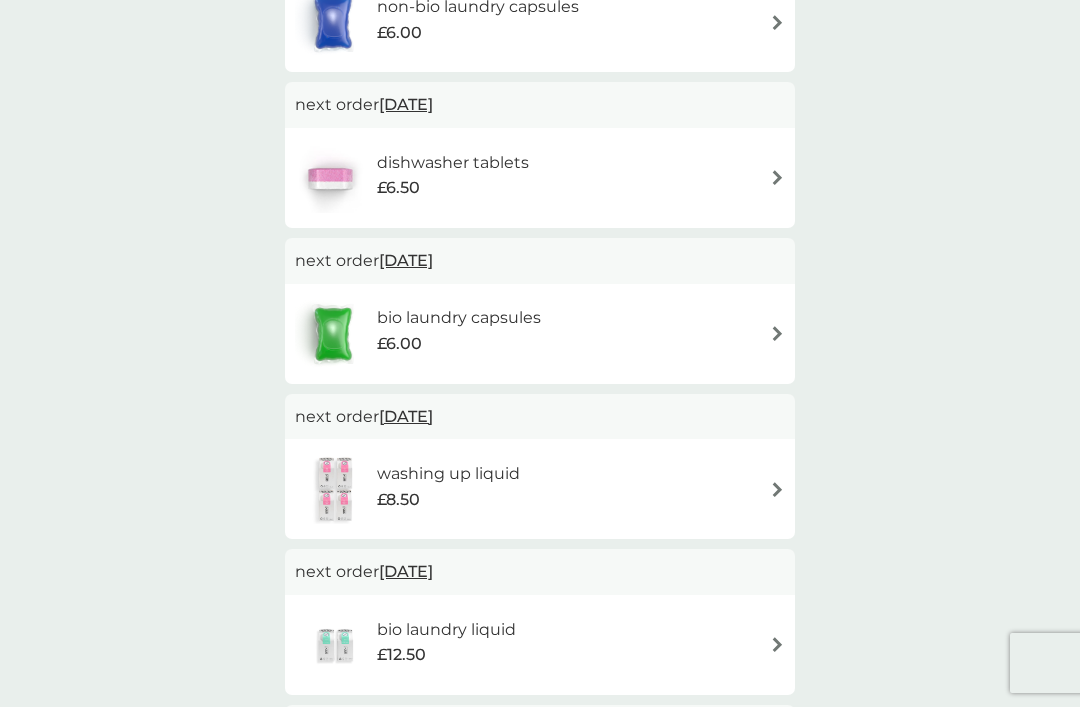 scroll, scrollTop: 648, scrollLeft: 0, axis: vertical 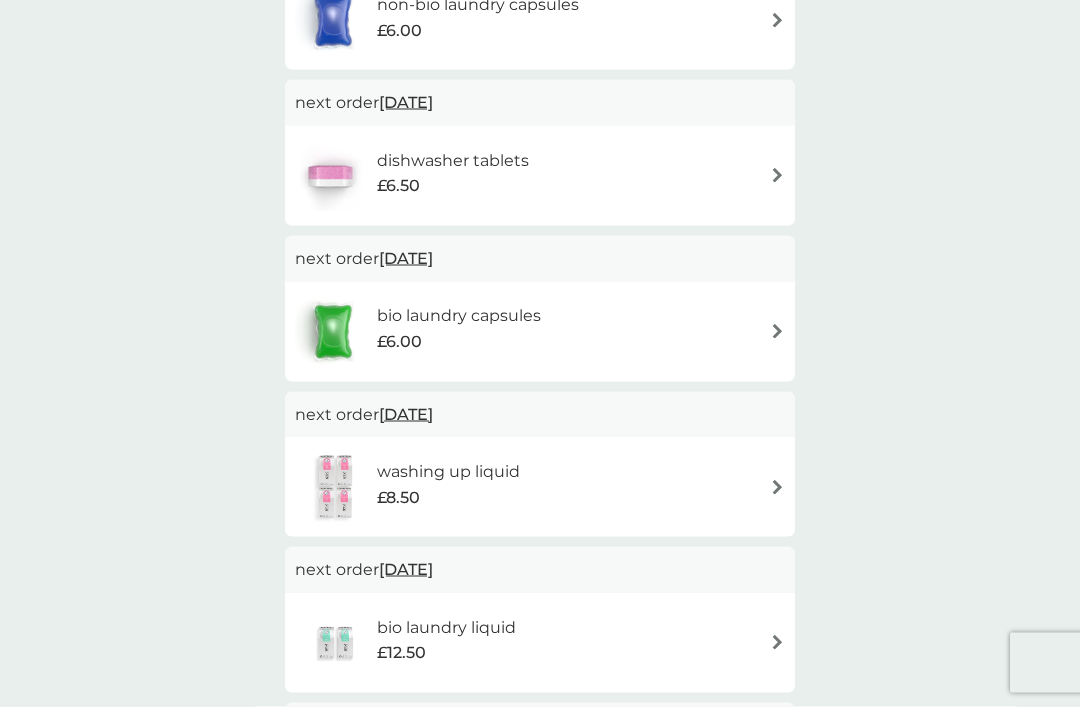 click at bounding box center (777, 487) 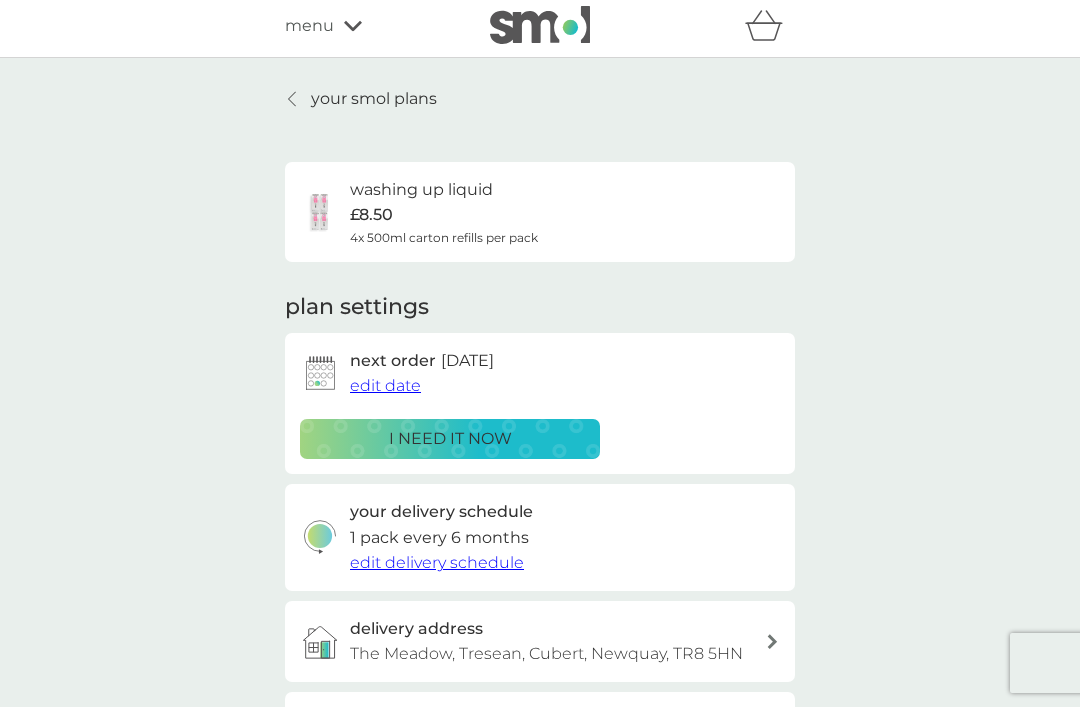 scroll, scrollTop: 0, scrollLeft: 0, axis: both 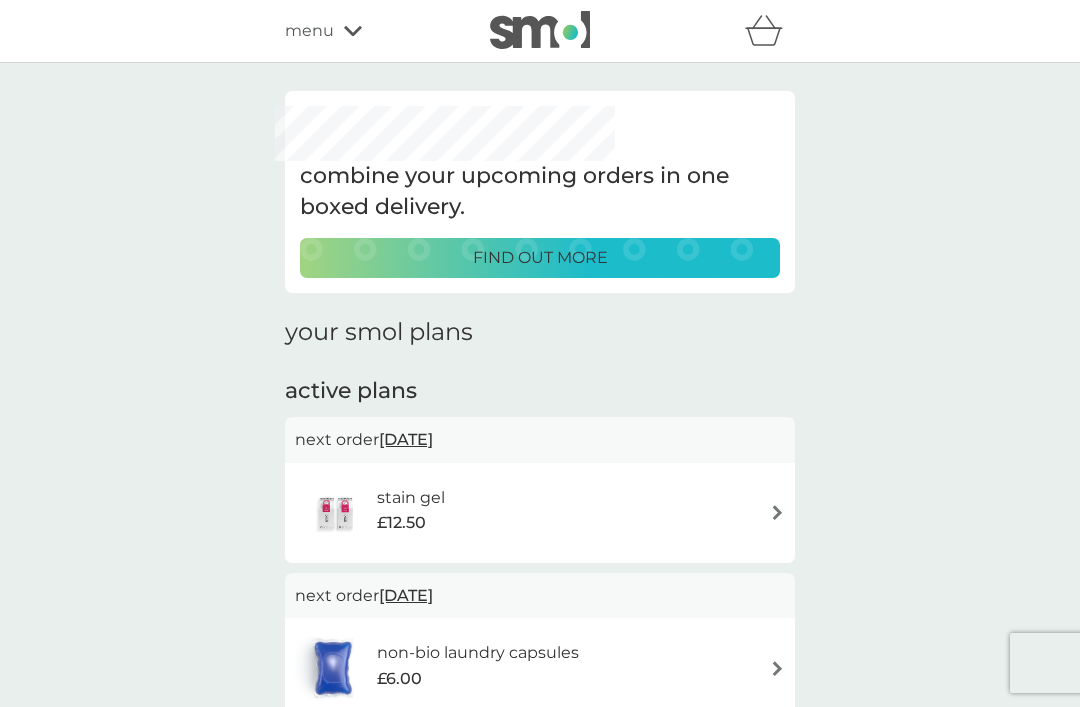 click on "find out more" at bounding box center (540, 258) 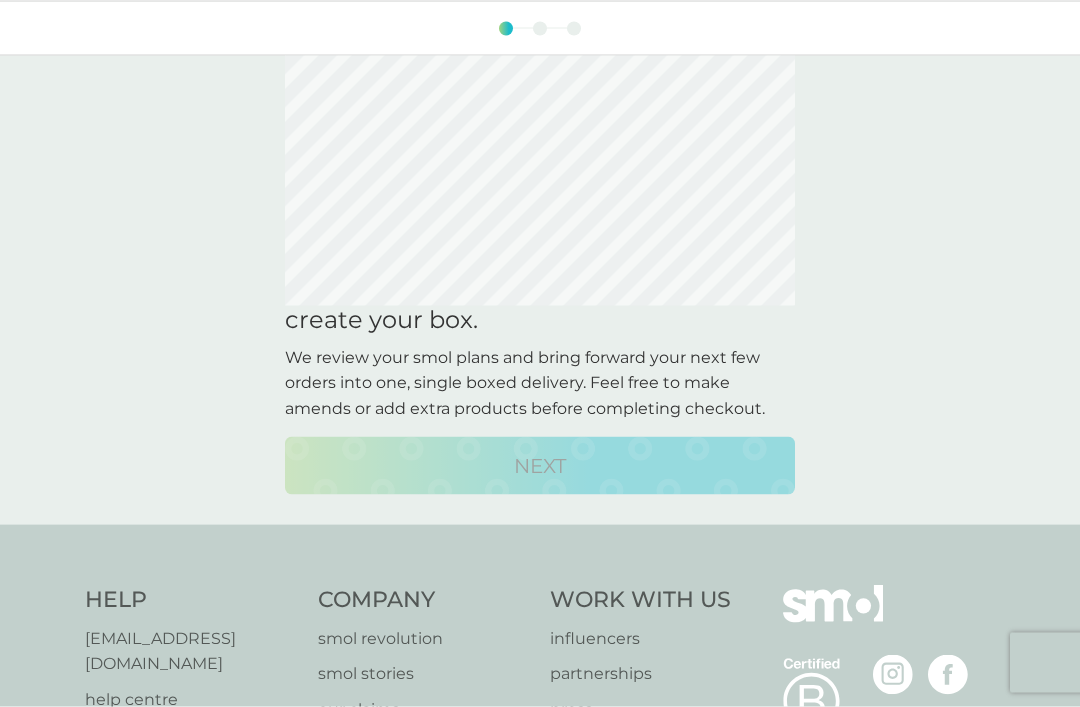 scroll, scrollTop: 61, scrollLeft: 0, axis: vertical 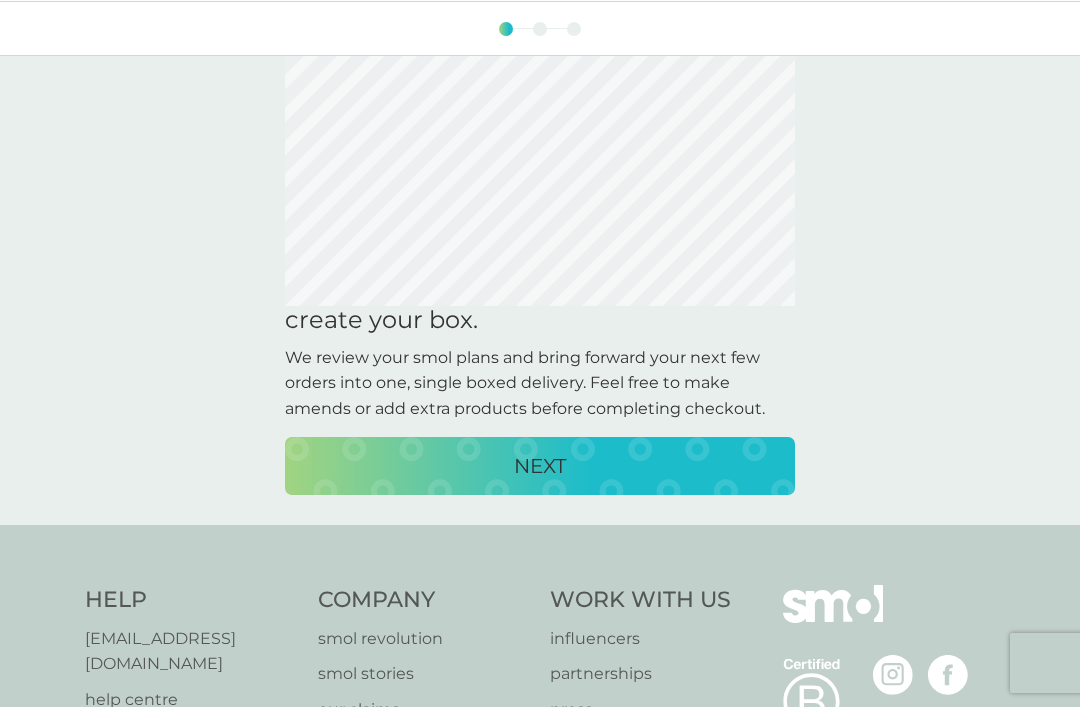 click on "NEXT" at bounding box center (540, 466) 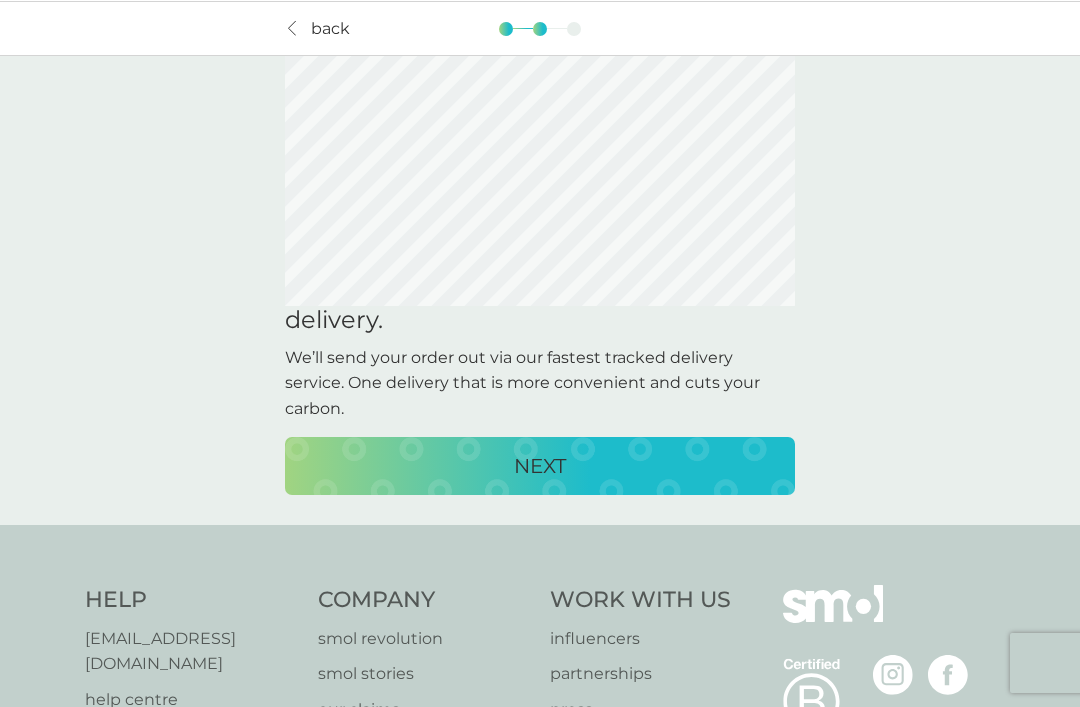 click on "NEXT" at bounding box center (540, 466) 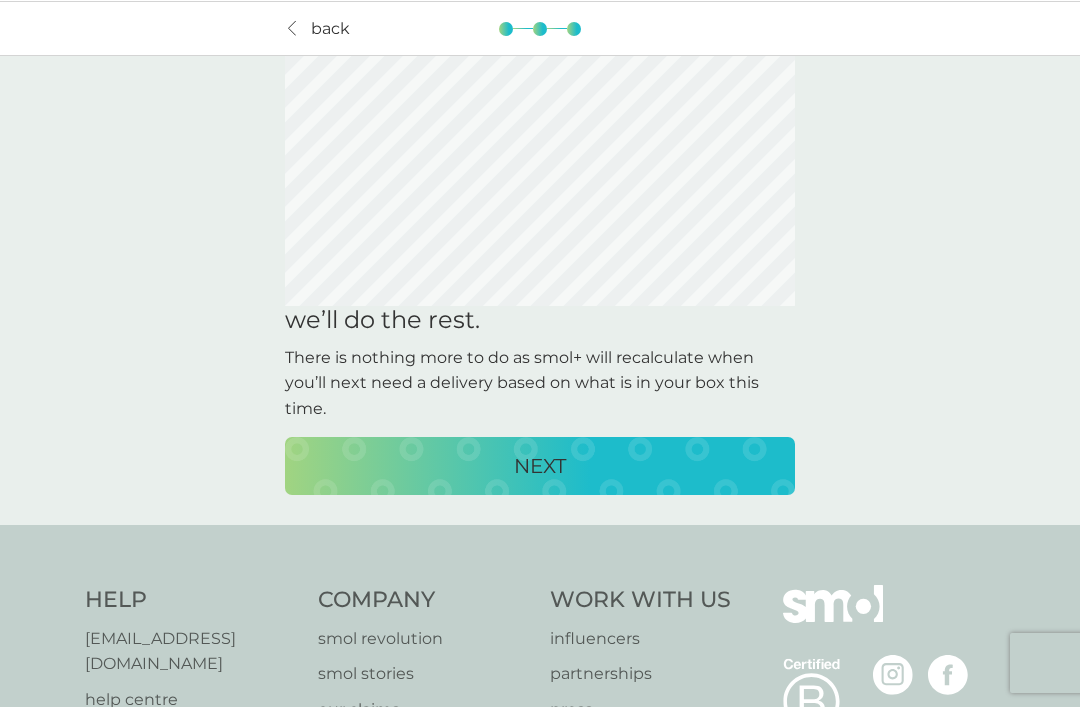 click on "NEXT" at bounding box center (540, 466) 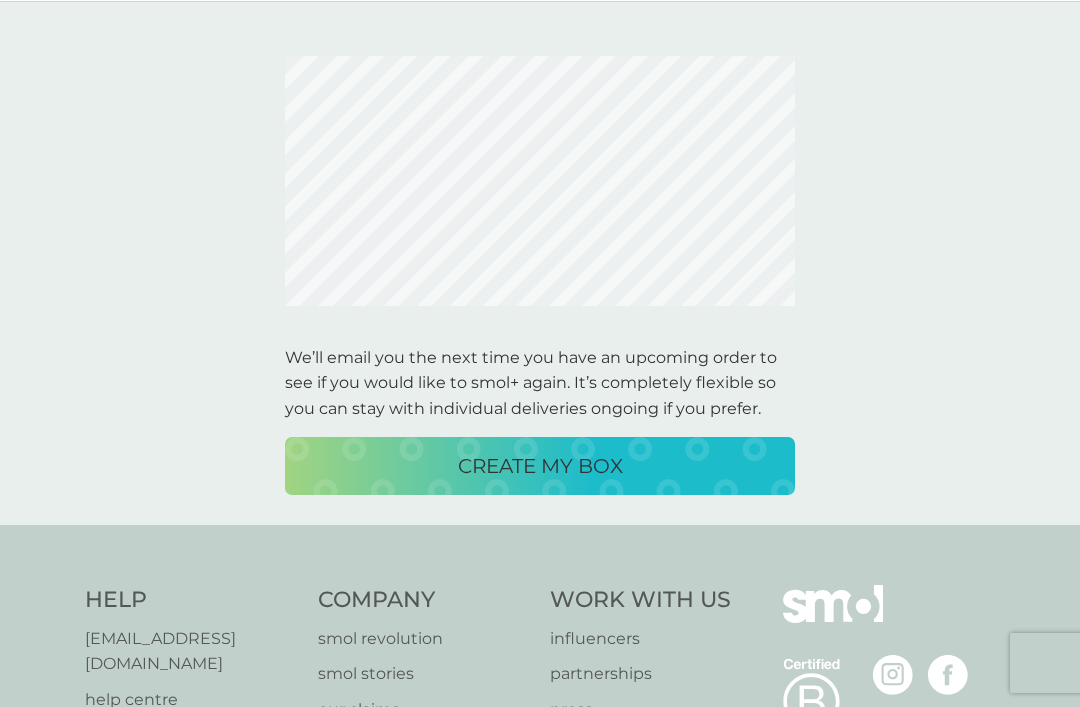click on "CREATE MY BOX" at bounding box center (540, 466) 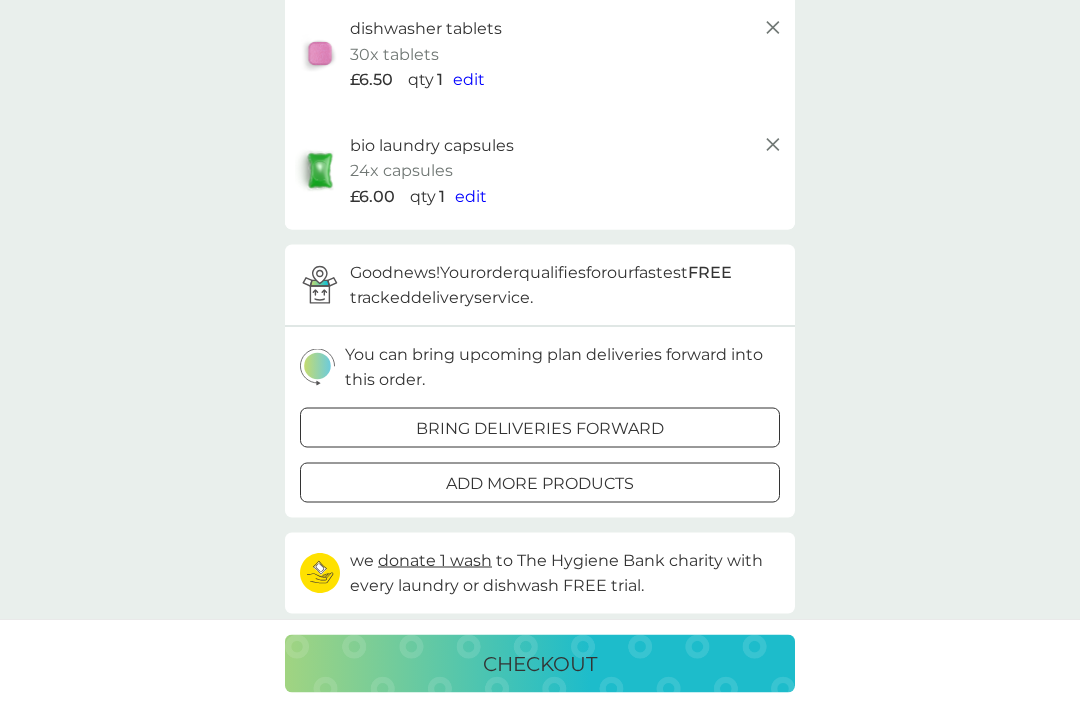 scroll, scrollTop: 420, scrollLeft: 0, axis: vertical 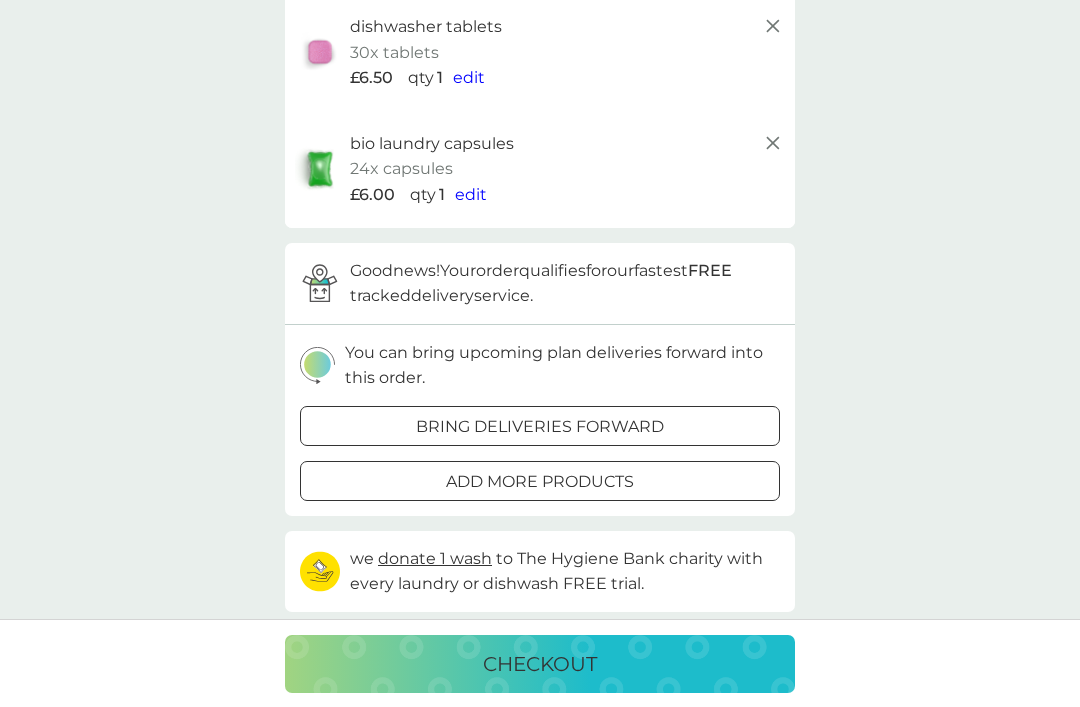 click on "bring deliveries forward" at bounding box center (540, 427) 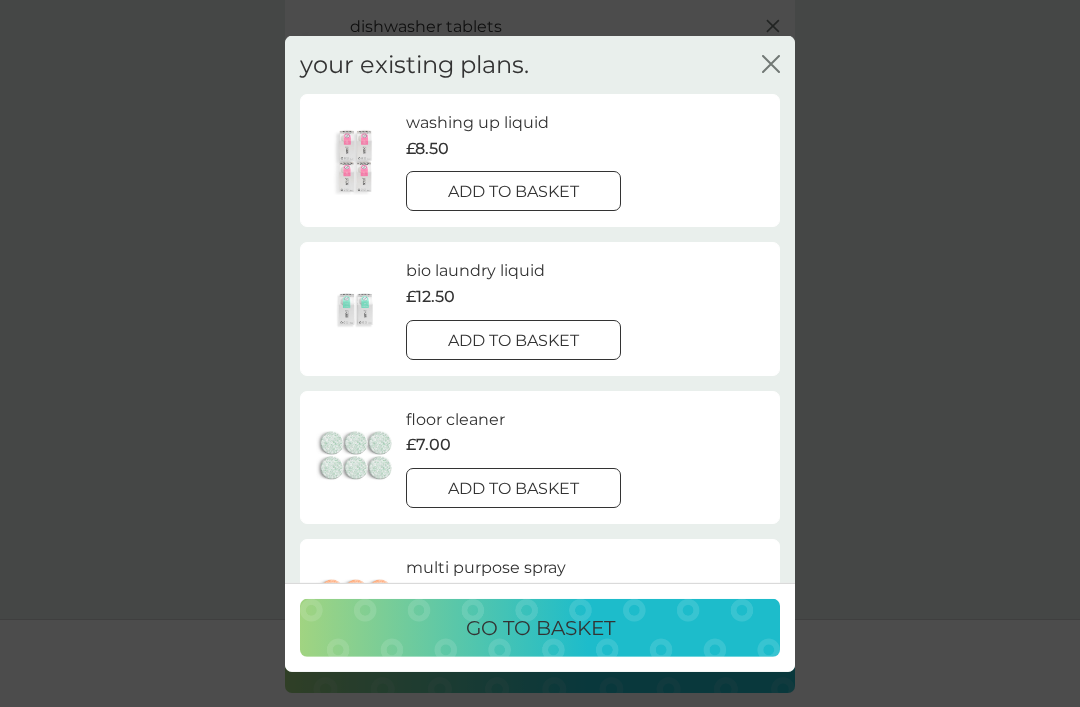 click on "add to basket" at bounding box center (513, 191) 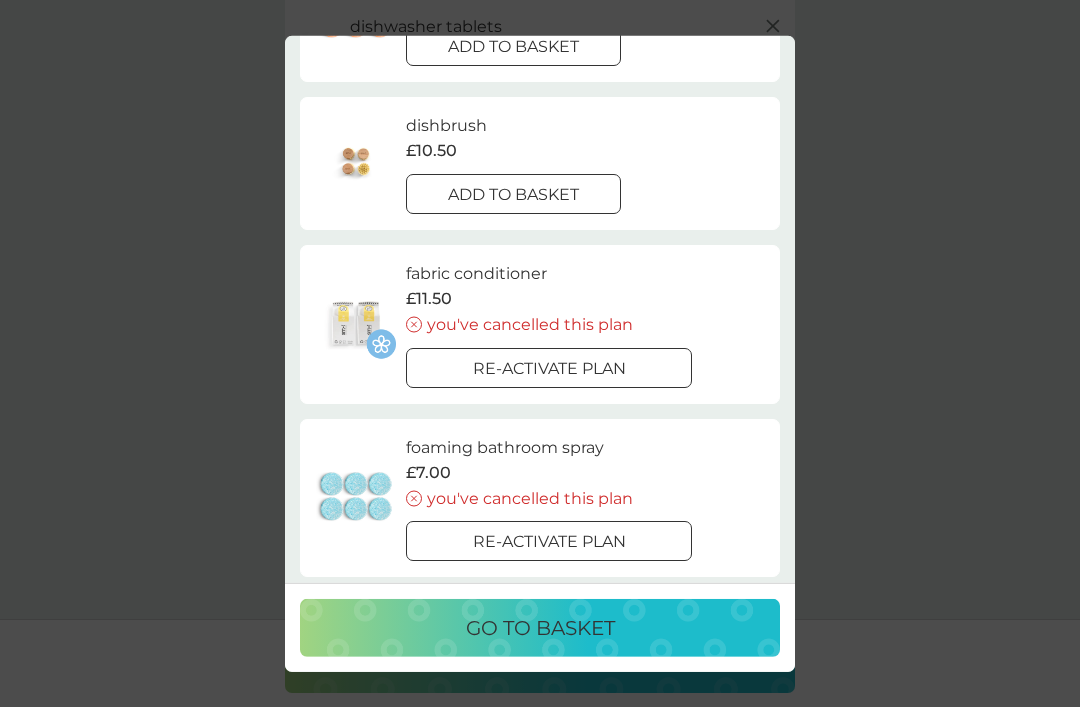 scroll, scrollTop: 574, scrollLeft: 0, axis: vertical 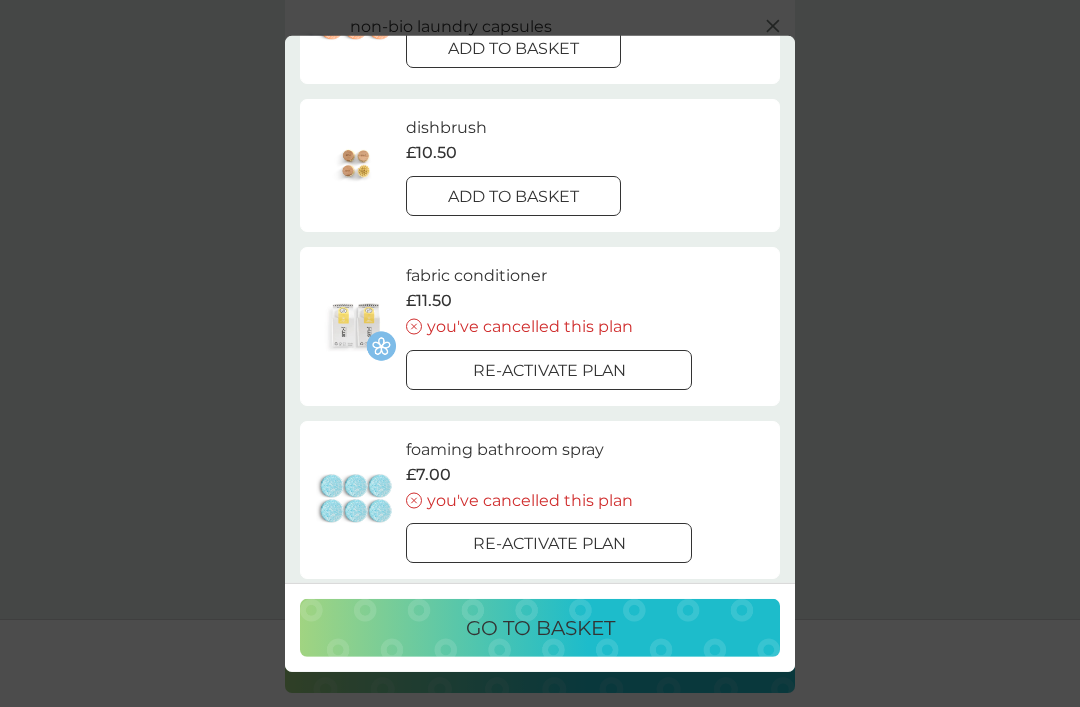 click on "go to basket" at bounding box center [540, 628] 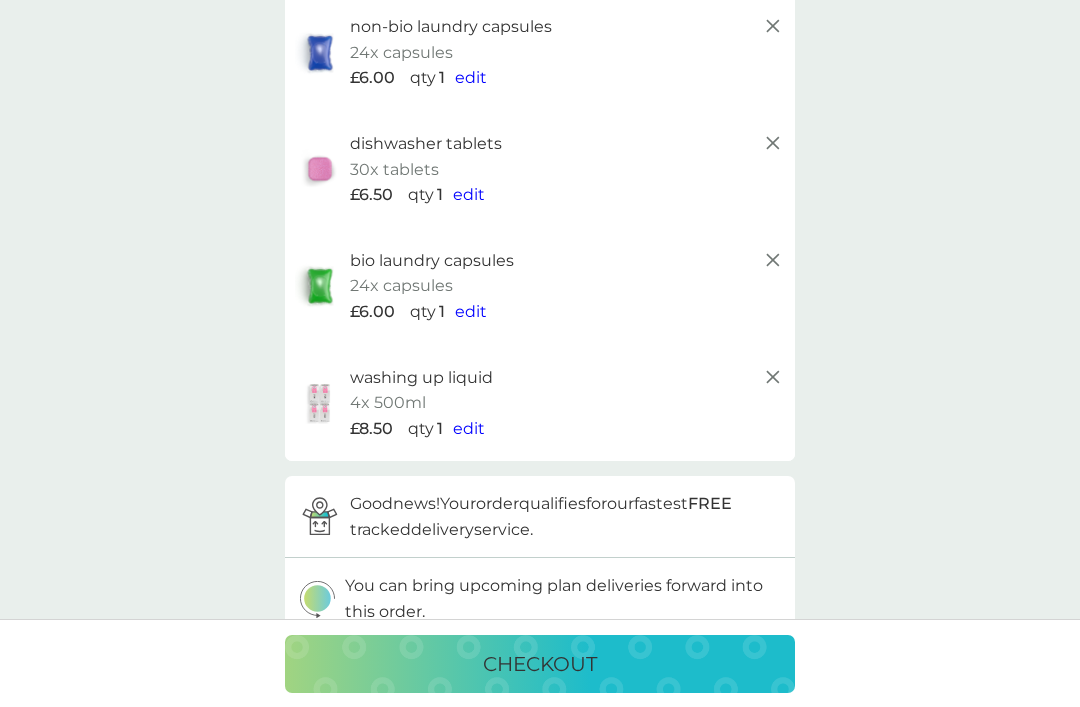 click on "checkout" at bounding box center (540, 664) 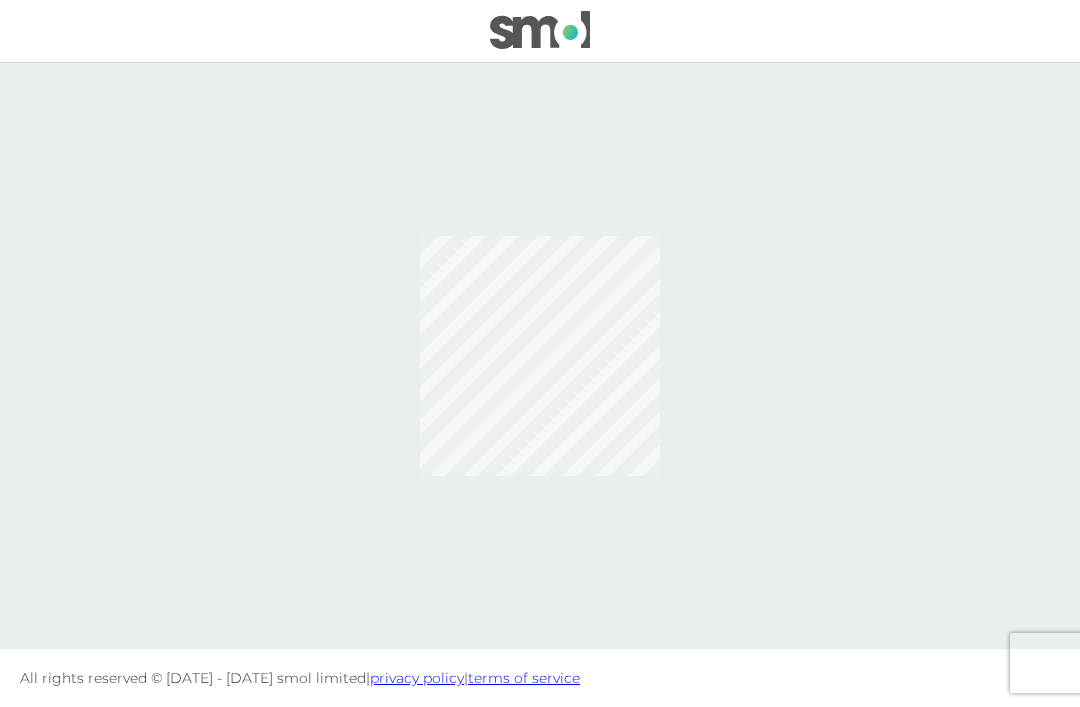 scroll, scrollTop: 64, scrollLeft: 0, axis: vertical 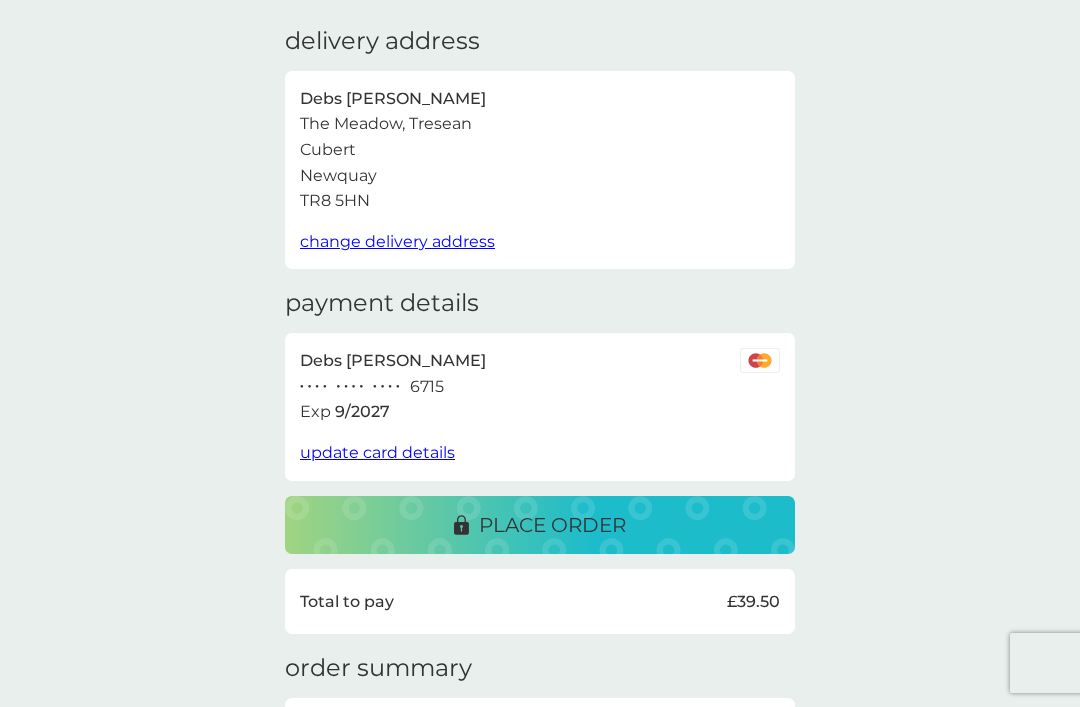 click on "place order" at bounding box center [552, 525] 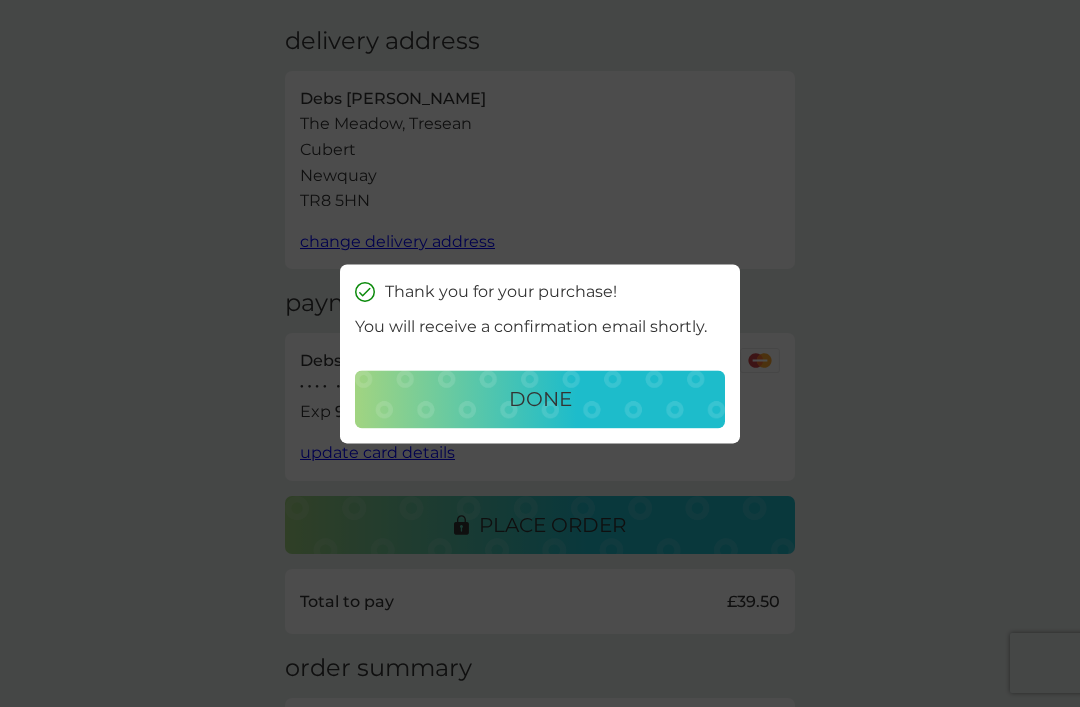 click on "done" at bounding box center [540, 399] 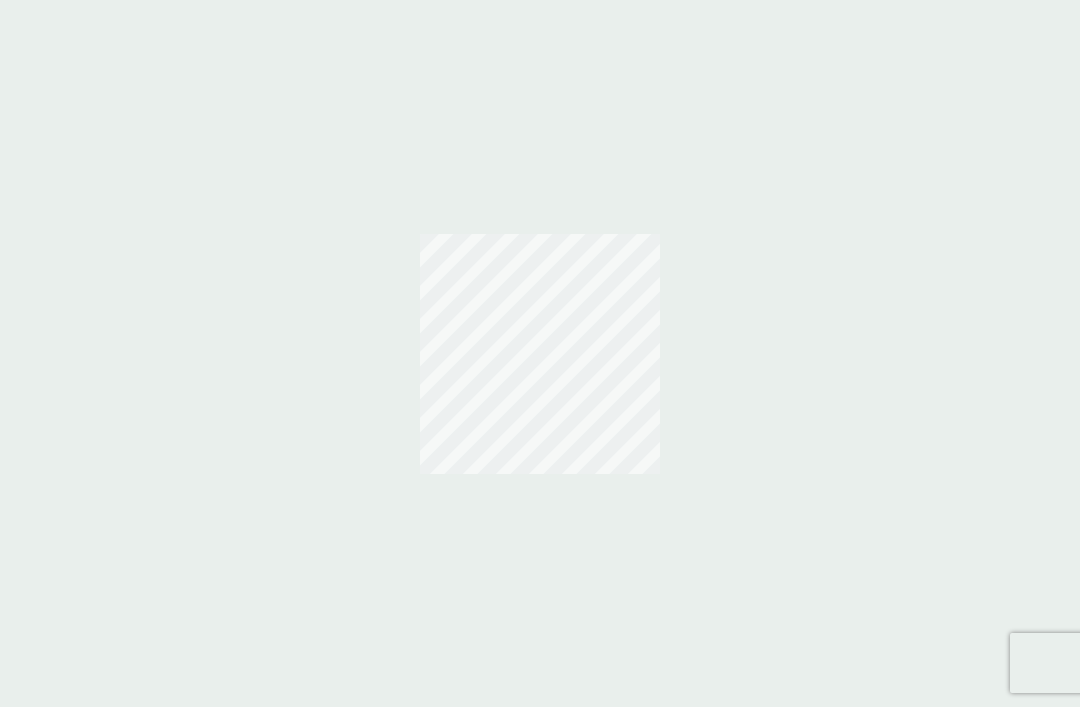 scroll, scrollTop: 0, scrollLeft: 0, axis: both 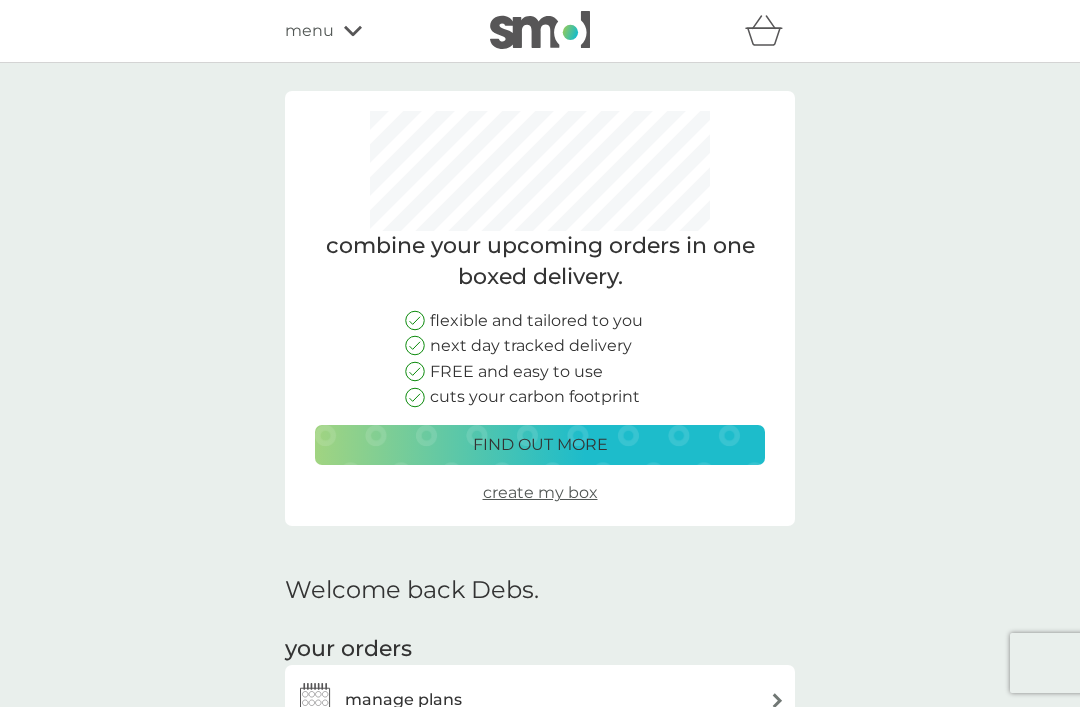 click on "menu" at bounding box center (309, 31) 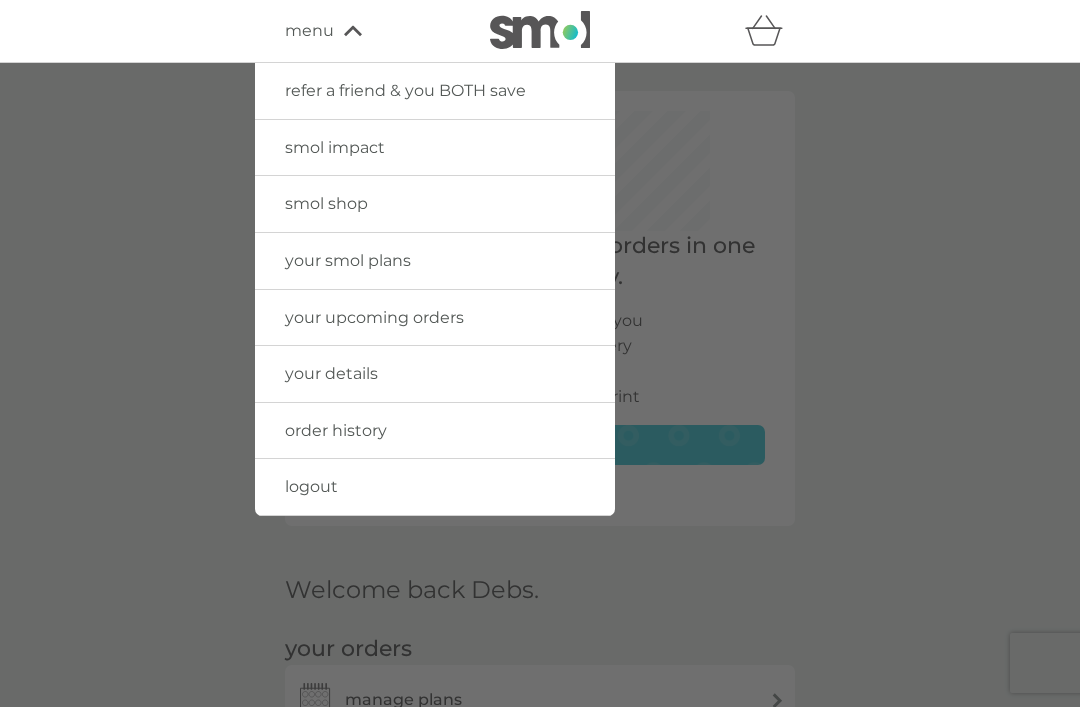 click on "logout" at bounding box center [311, 486] 